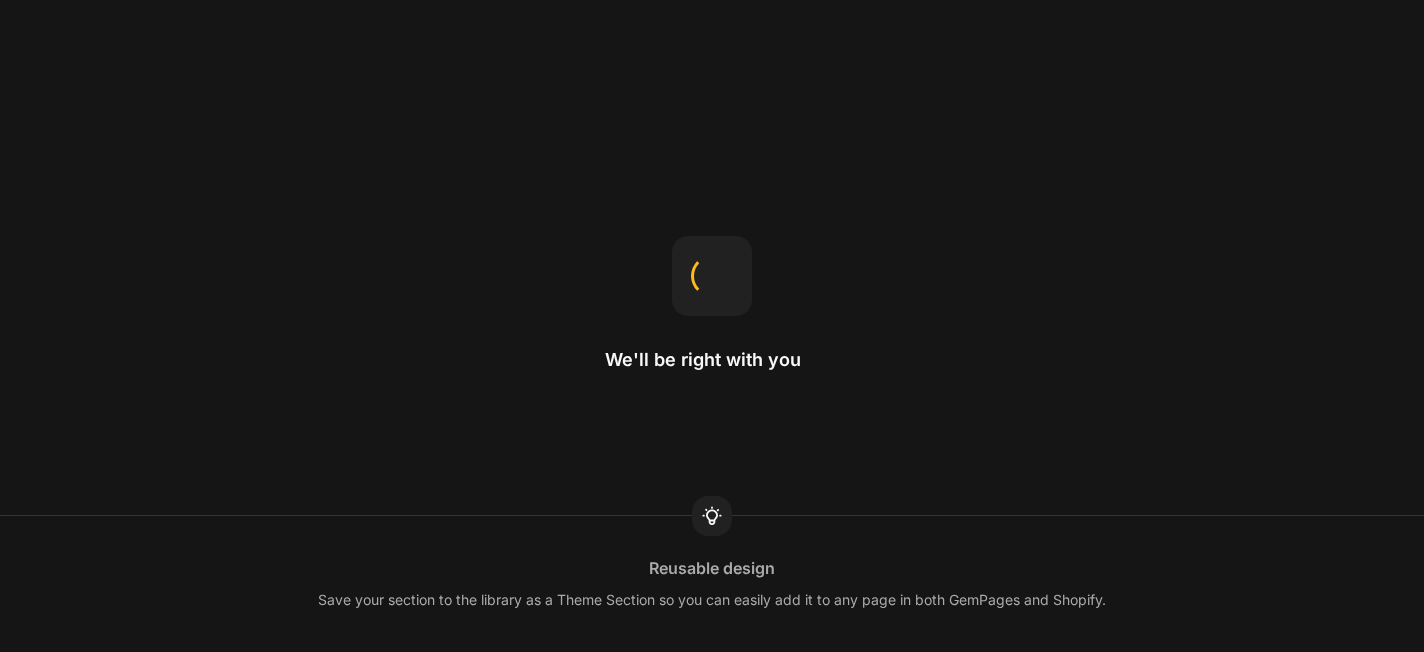 scroll, scrollTop: 0, scrollLeft: 0, axis: both 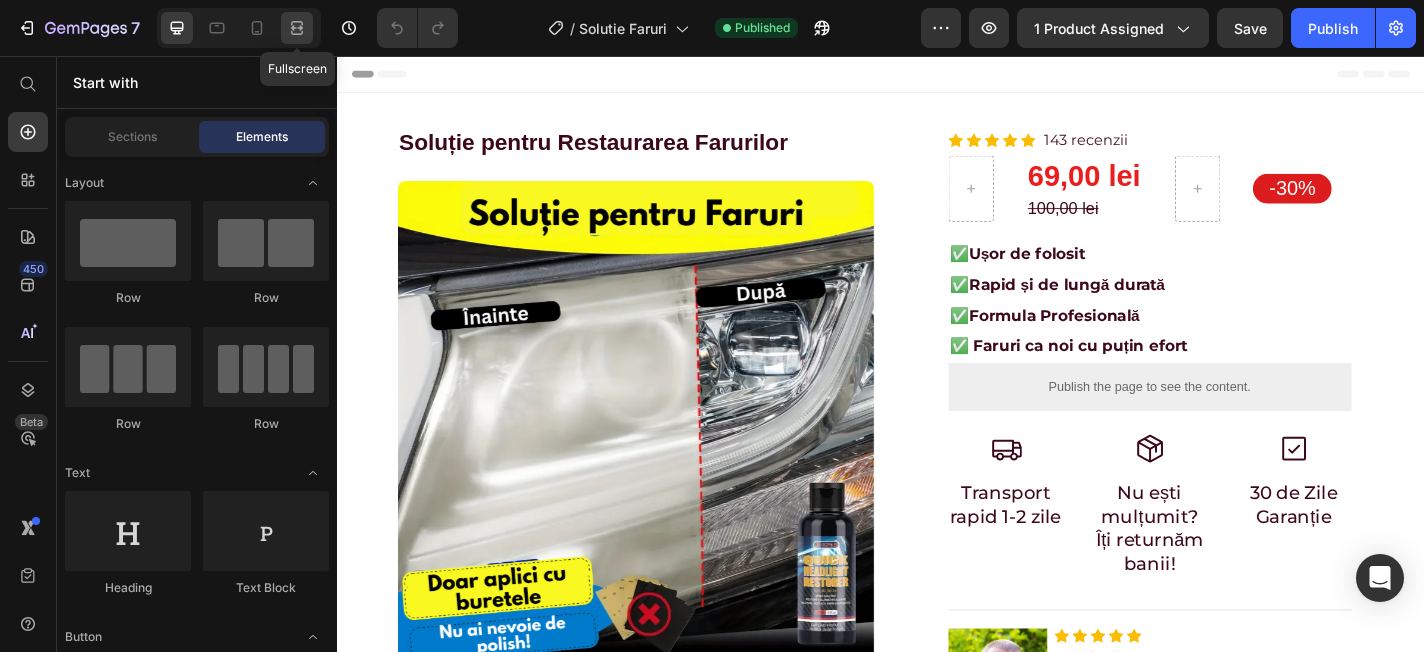 click 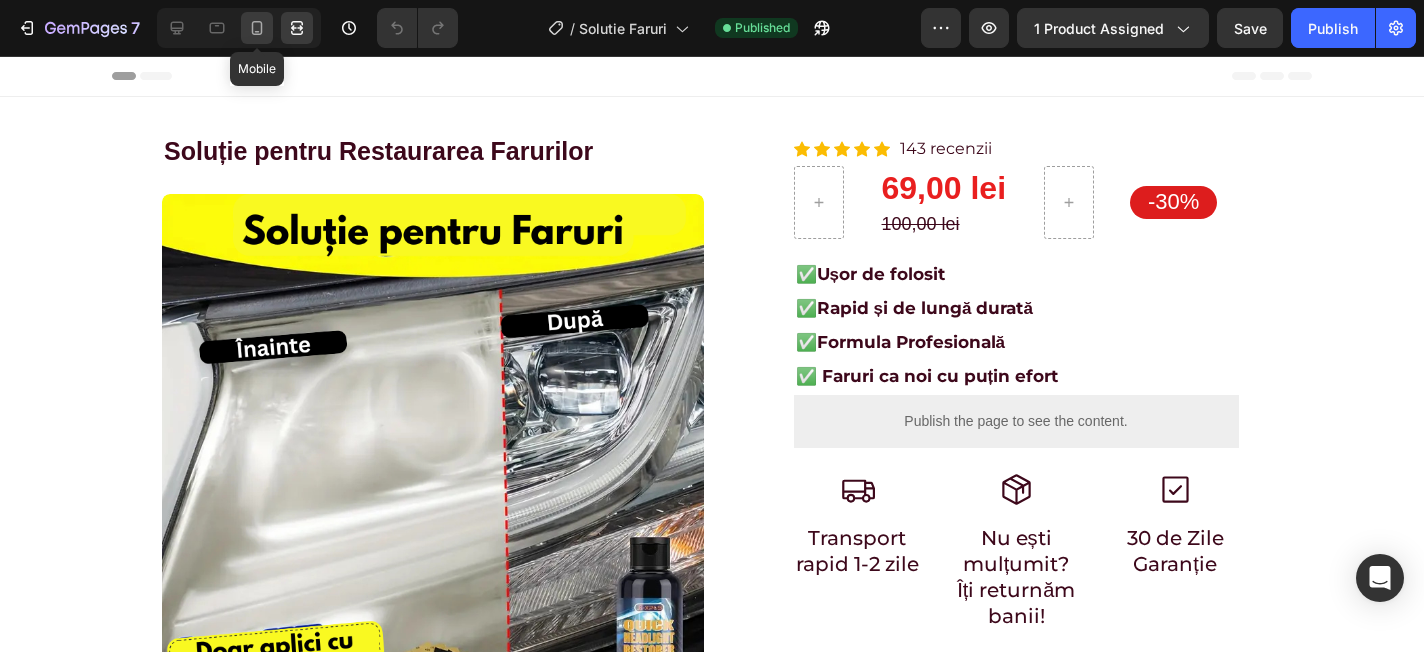 click 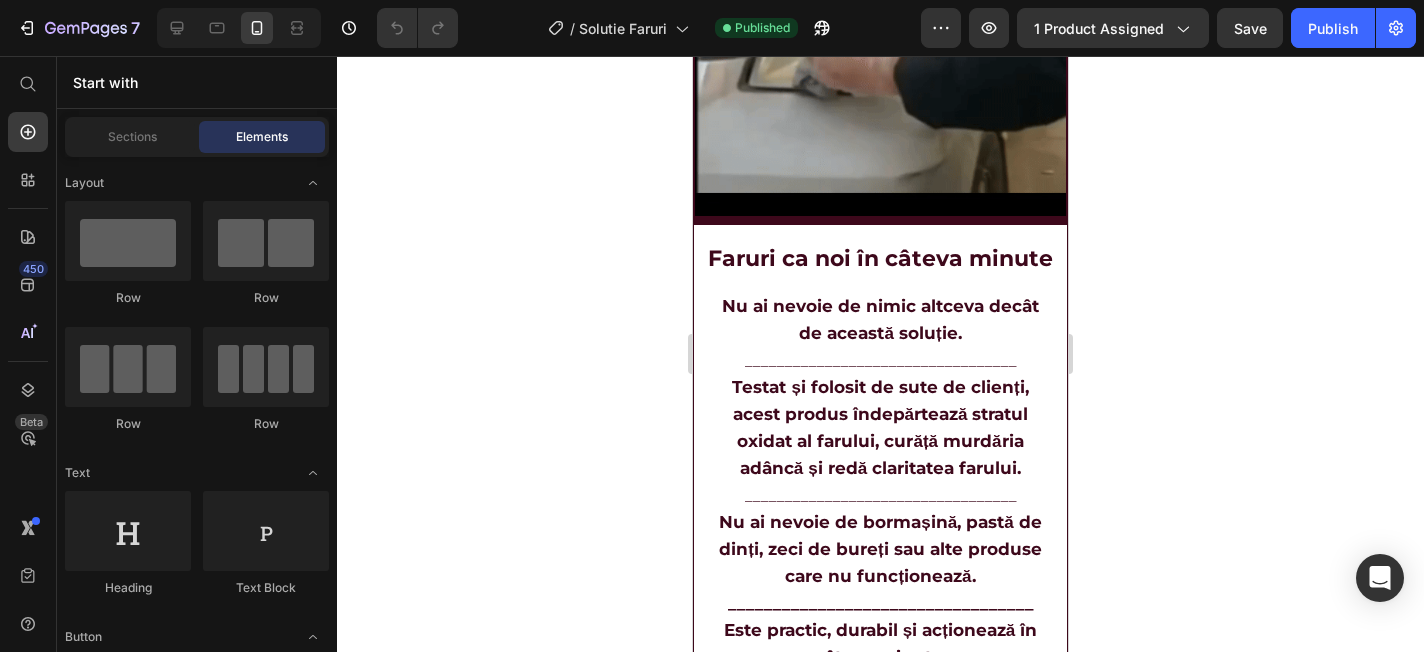 scroll, scrollTop: 1600, scrollLeft: 0, axis: vertical 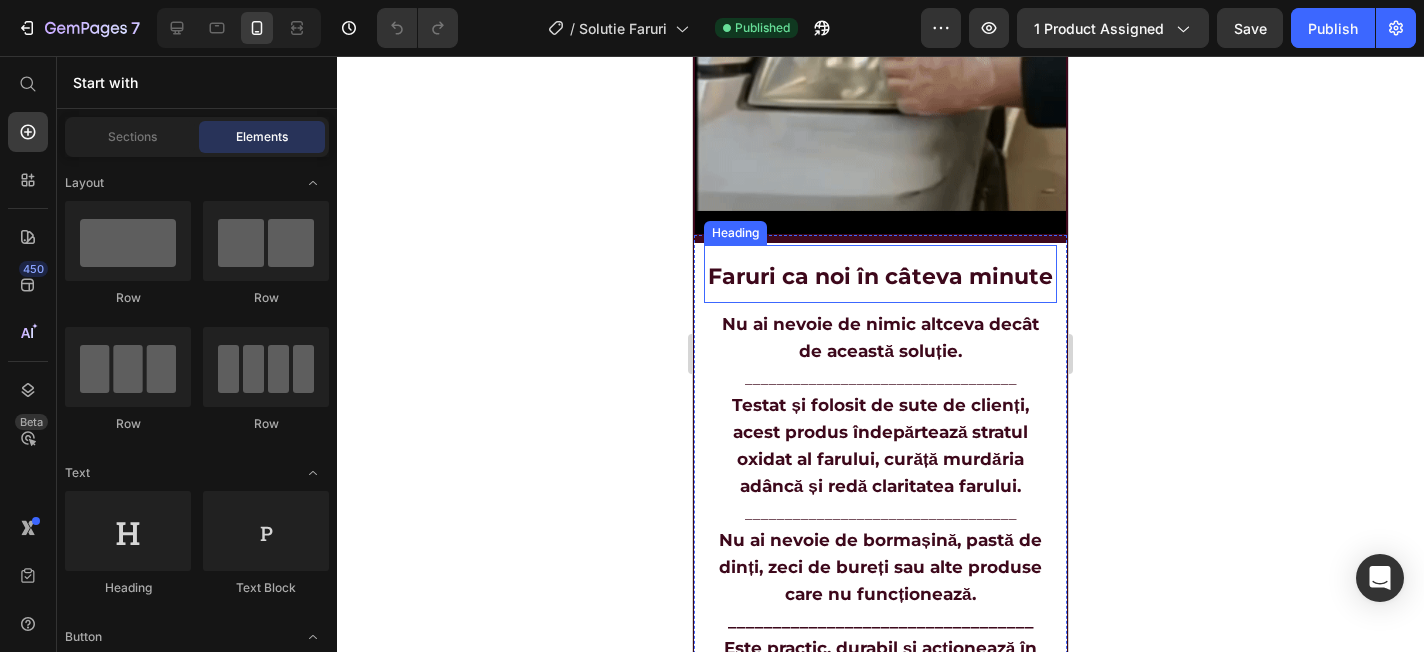click on "Faruri ca noi în câteva minute" at bounding box center [880, 274] 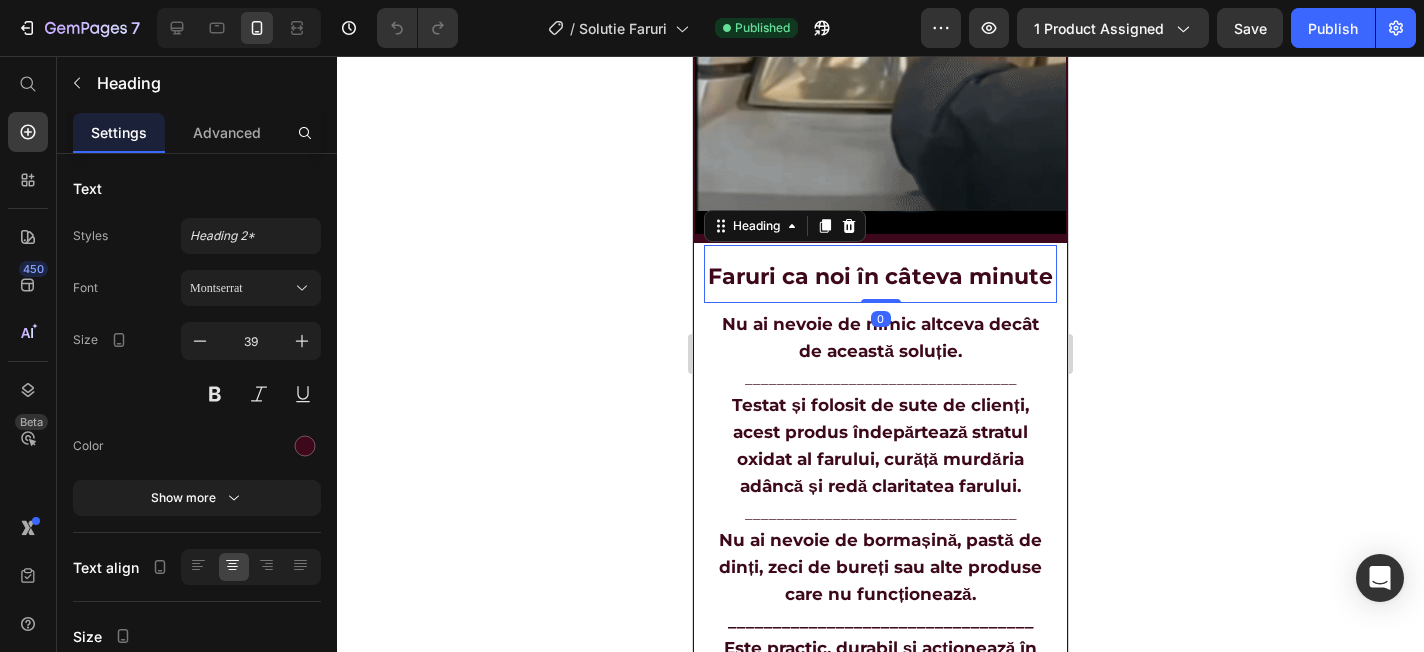 click at bounding box center [880, 48] 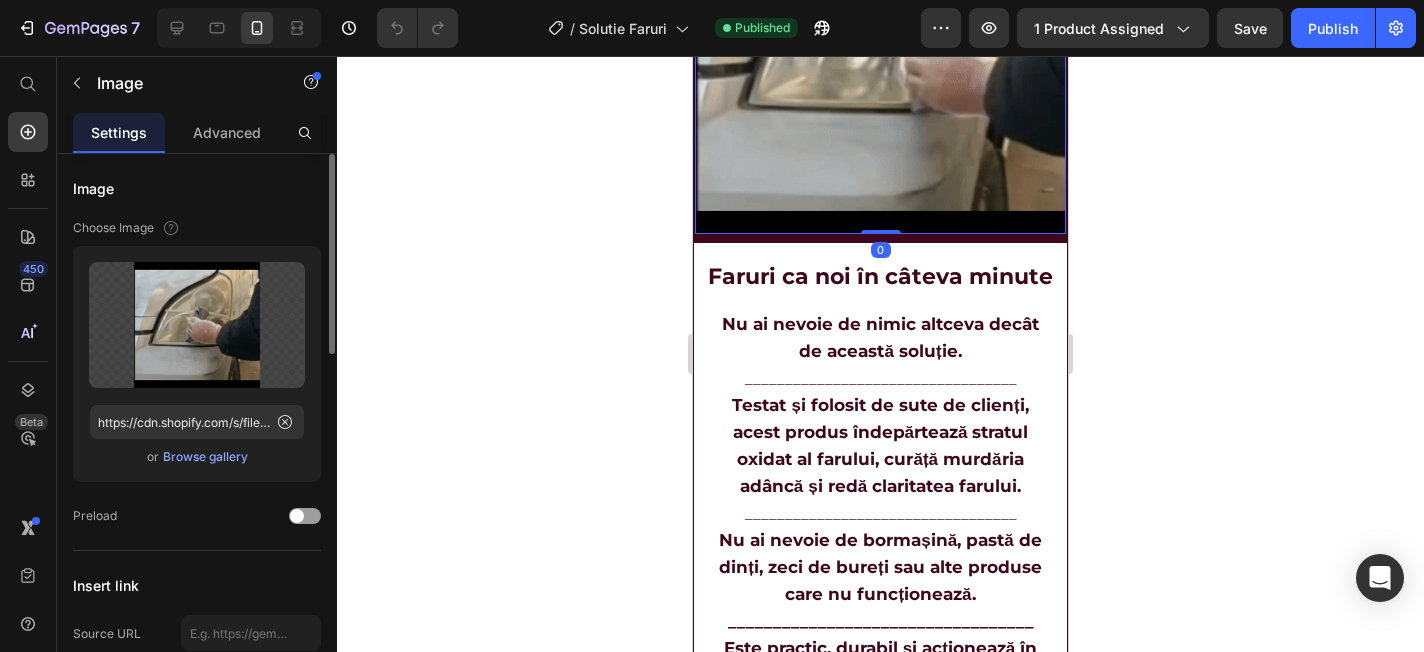 click on "Browse gallery" at bounding box center [205, 457] 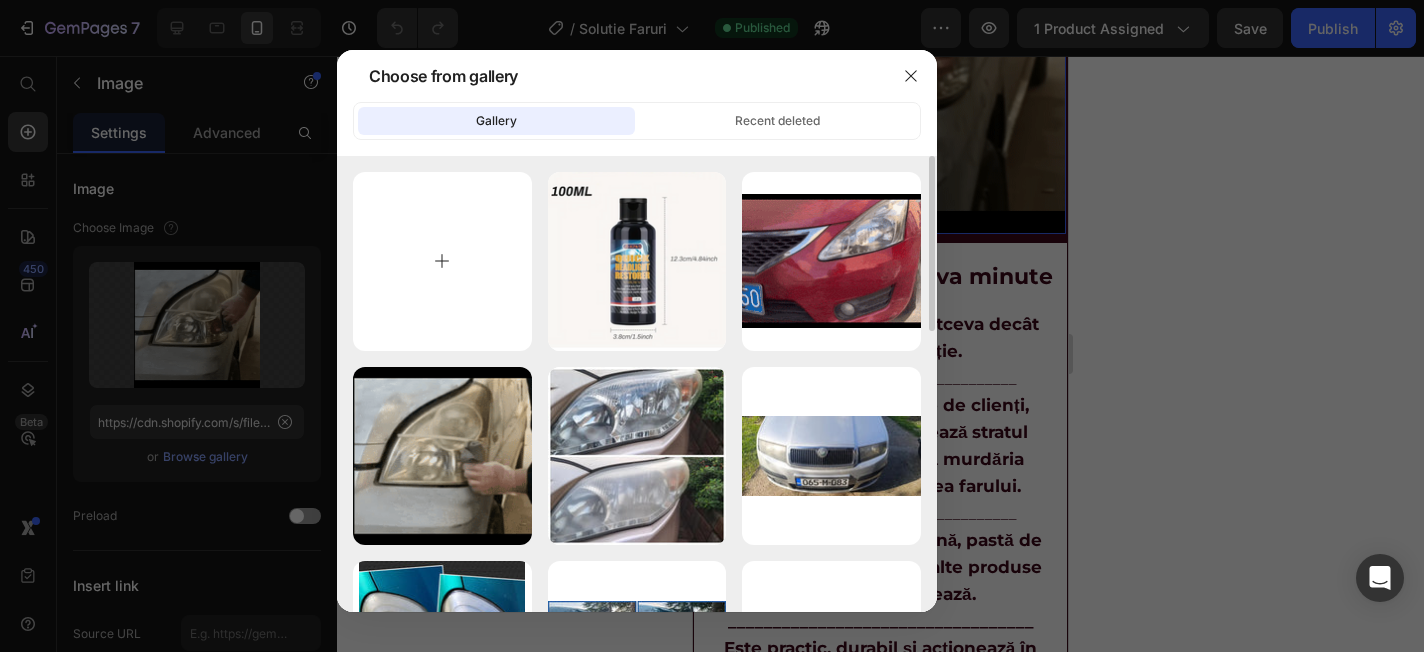 click at bounding box center [442, 261] 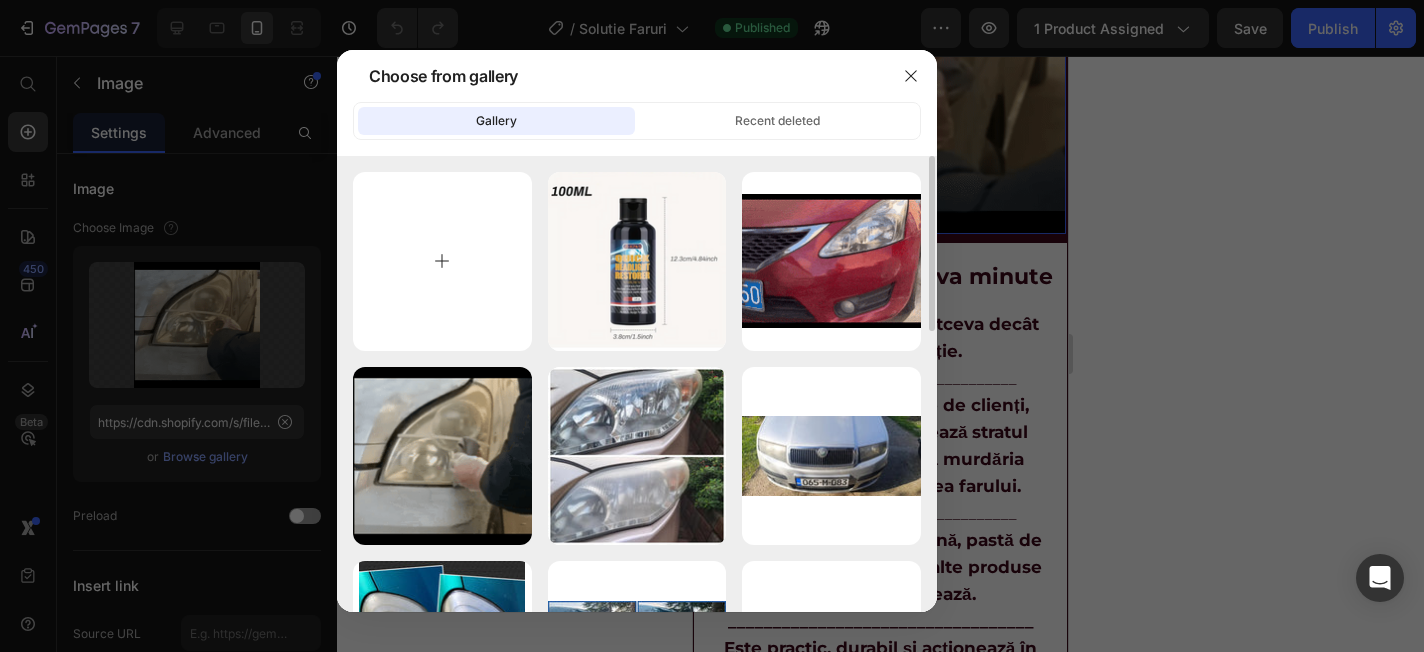 type on "C:\fakepath\gif_1_demu_polish.webp" 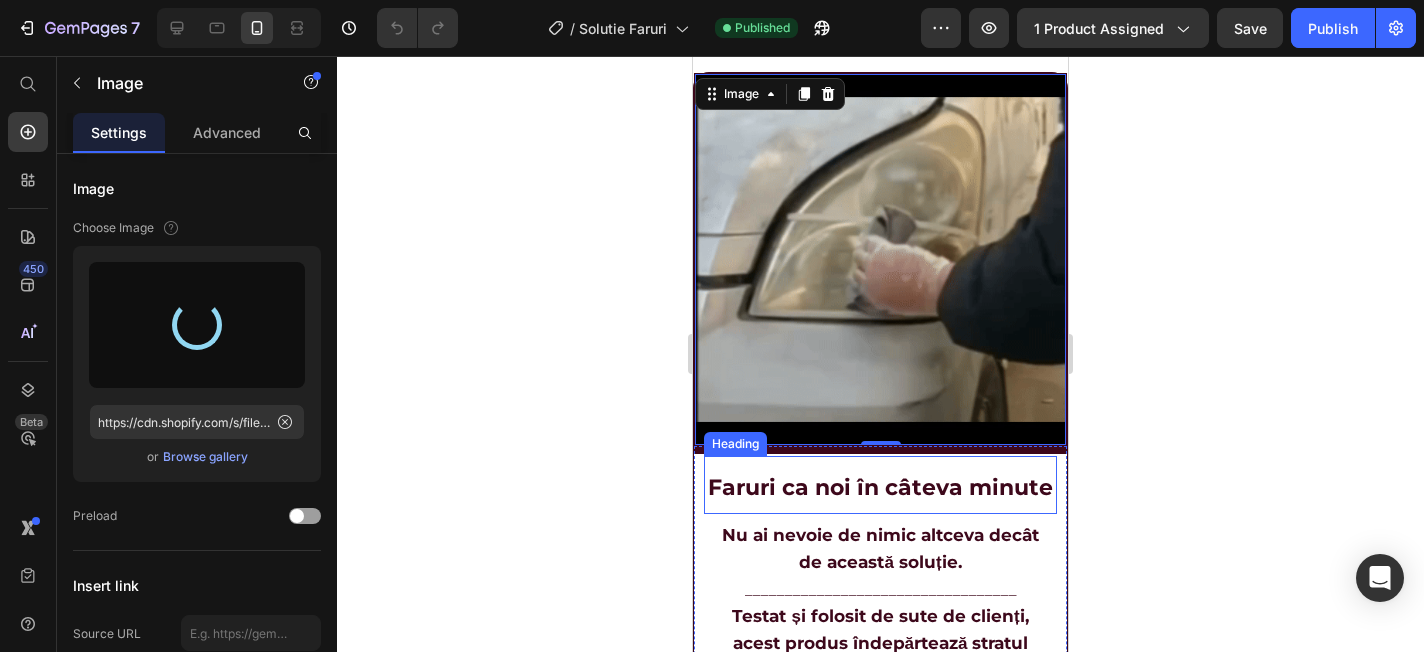 scroll, scrollTop: 1388, scrollLeft: 0, axis: vertical 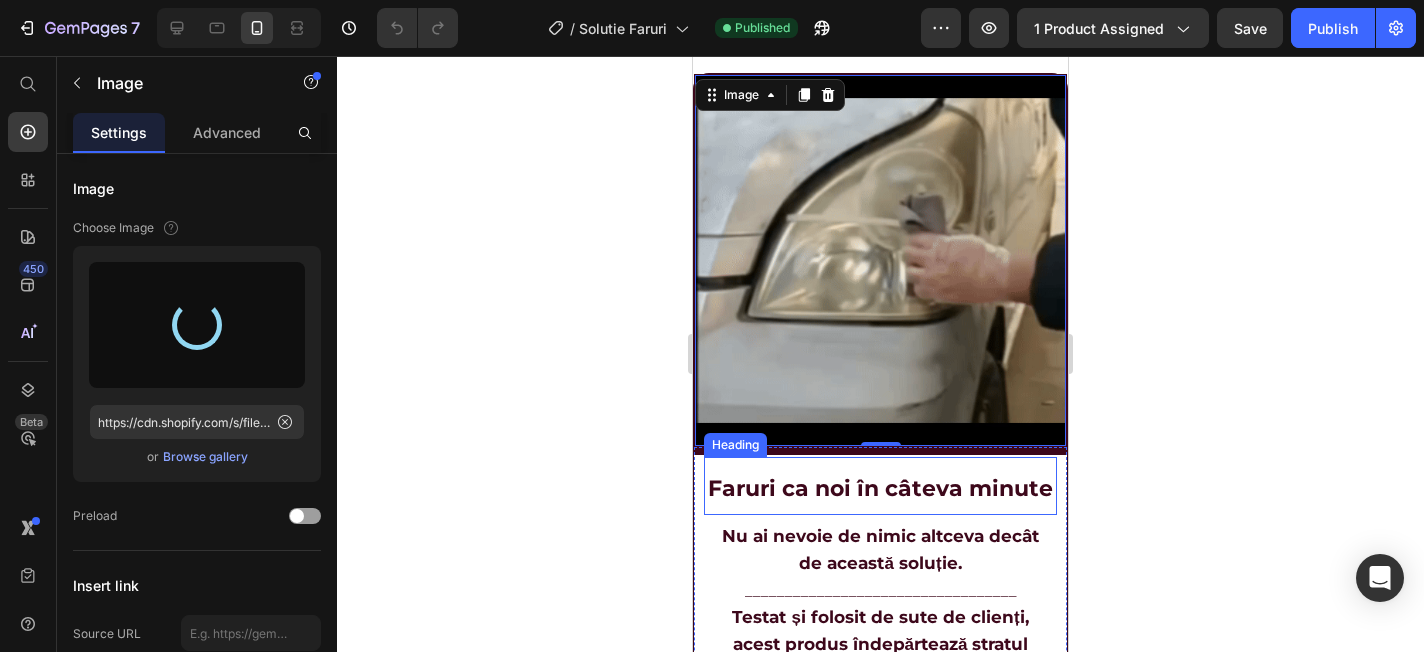type on "https://cdn.shopify.com/s/files/1/0843/3319/9697/files/gempages_548718478924710679-e829290b-df43-4d3d-9d47-27bae3b9873b.webp" 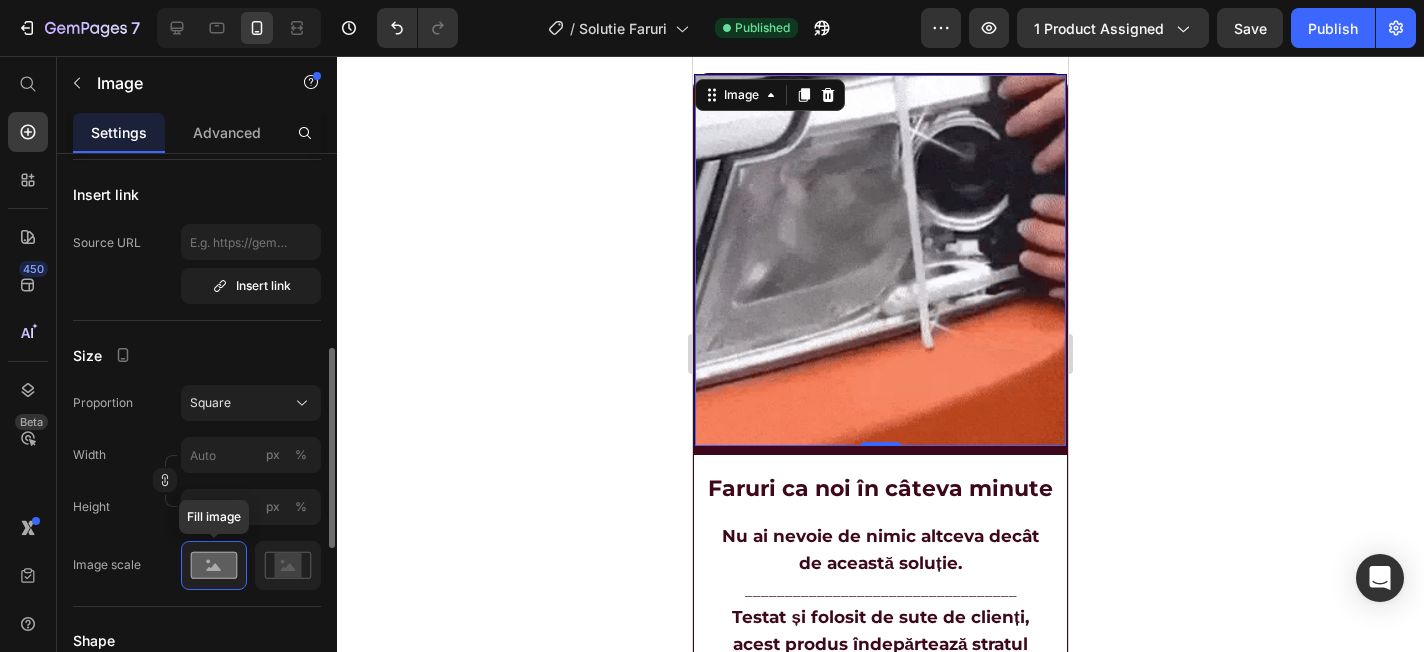 scroll, scrollTop: 432, scrollLeft: 0, axis: vertical 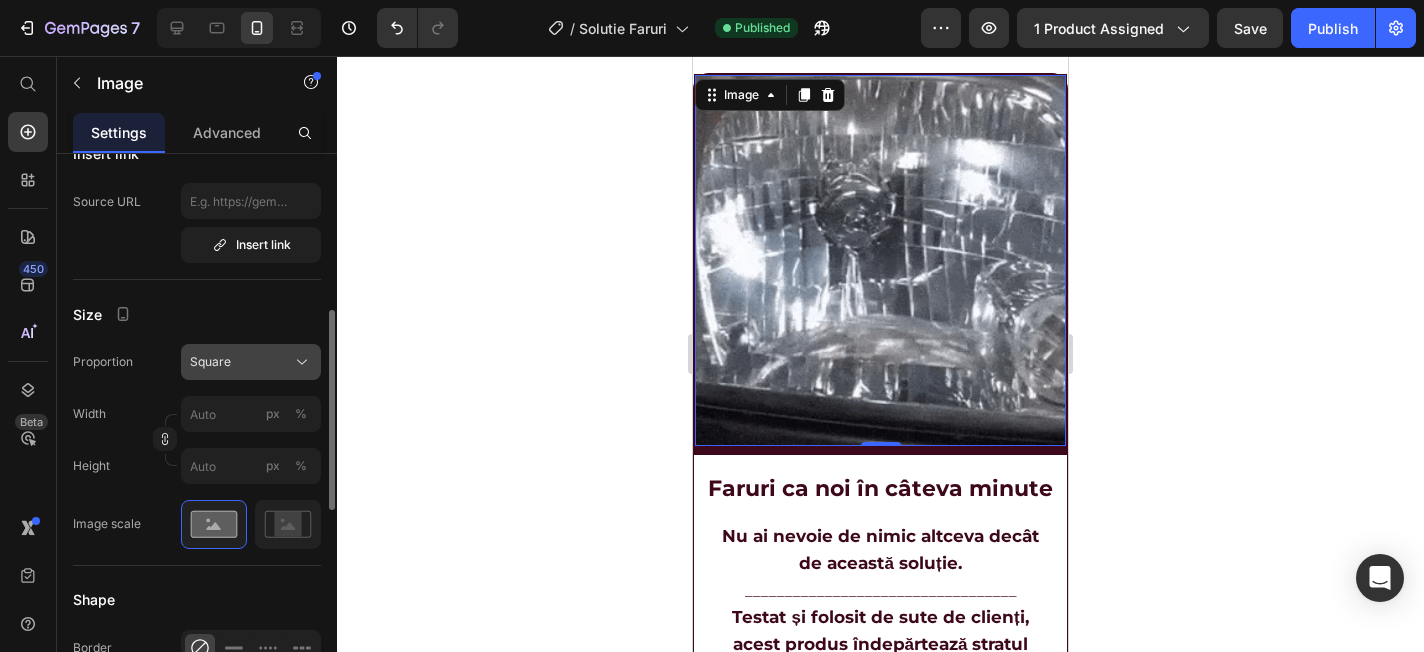 click on "Square" 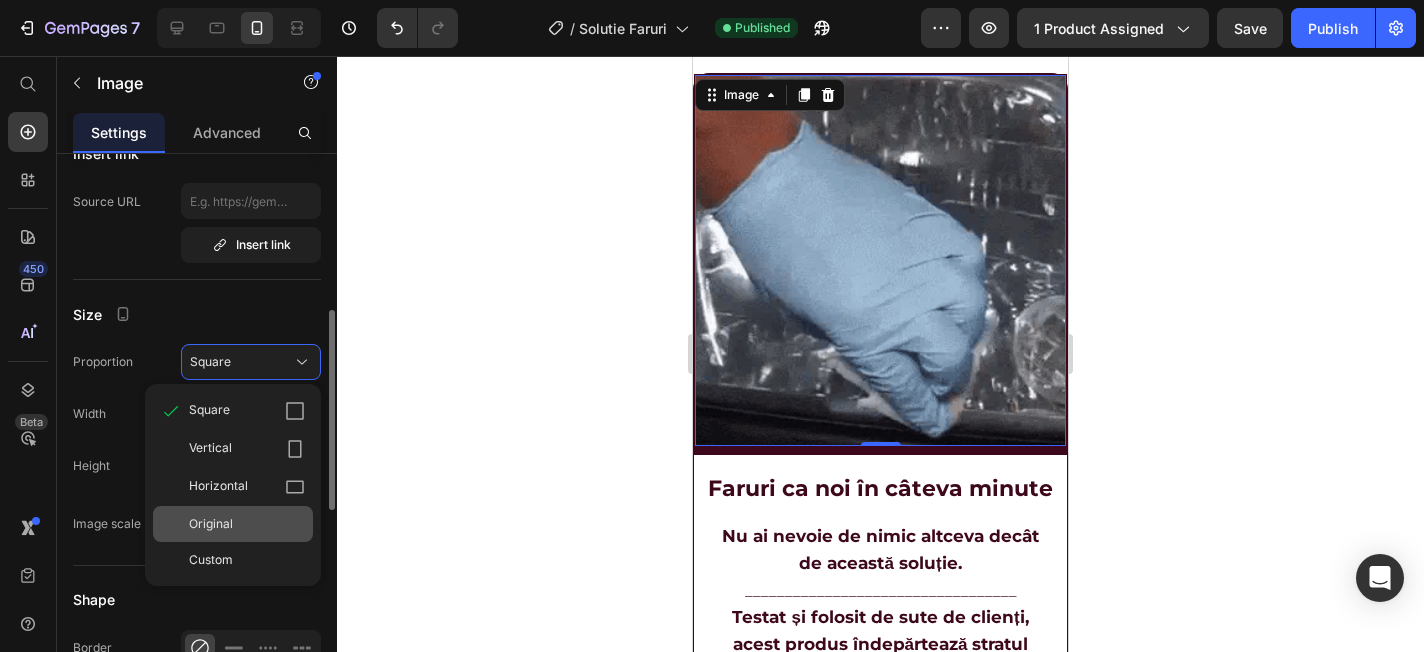 click on "Original" 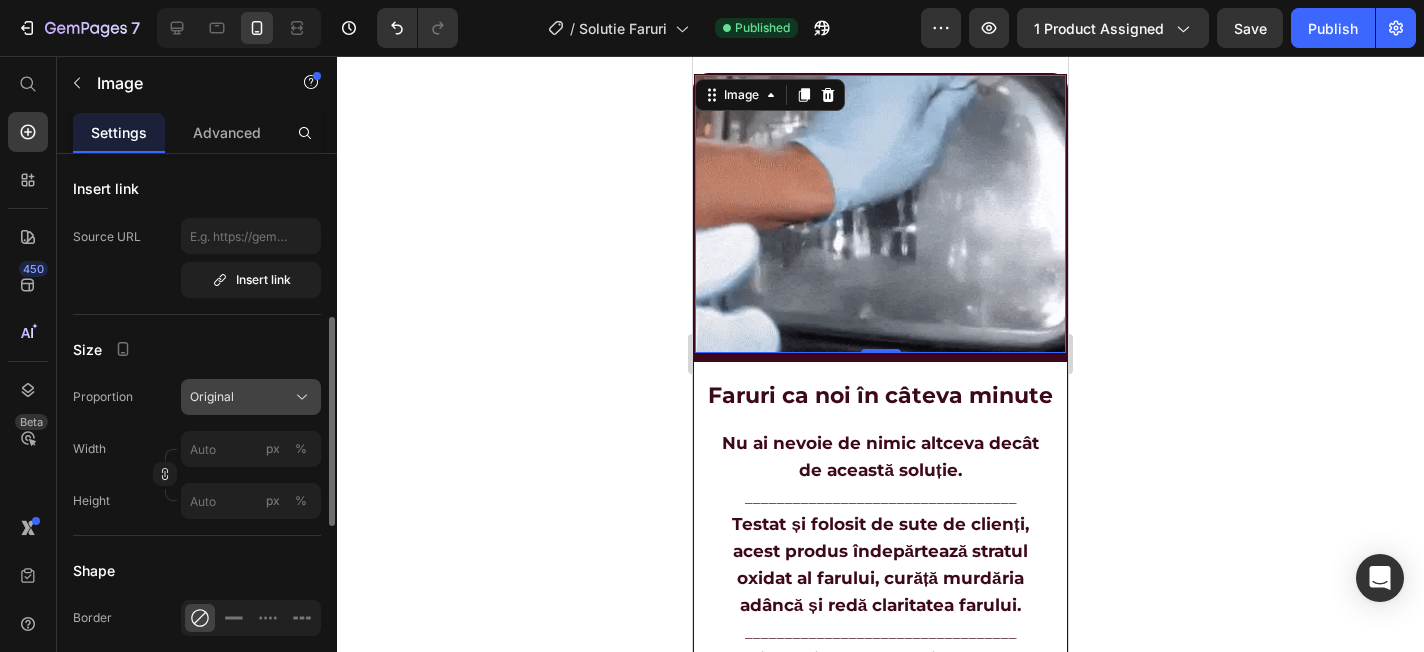 scroll, scrollTop: 394, scrollLeft: 0, axis: vertical 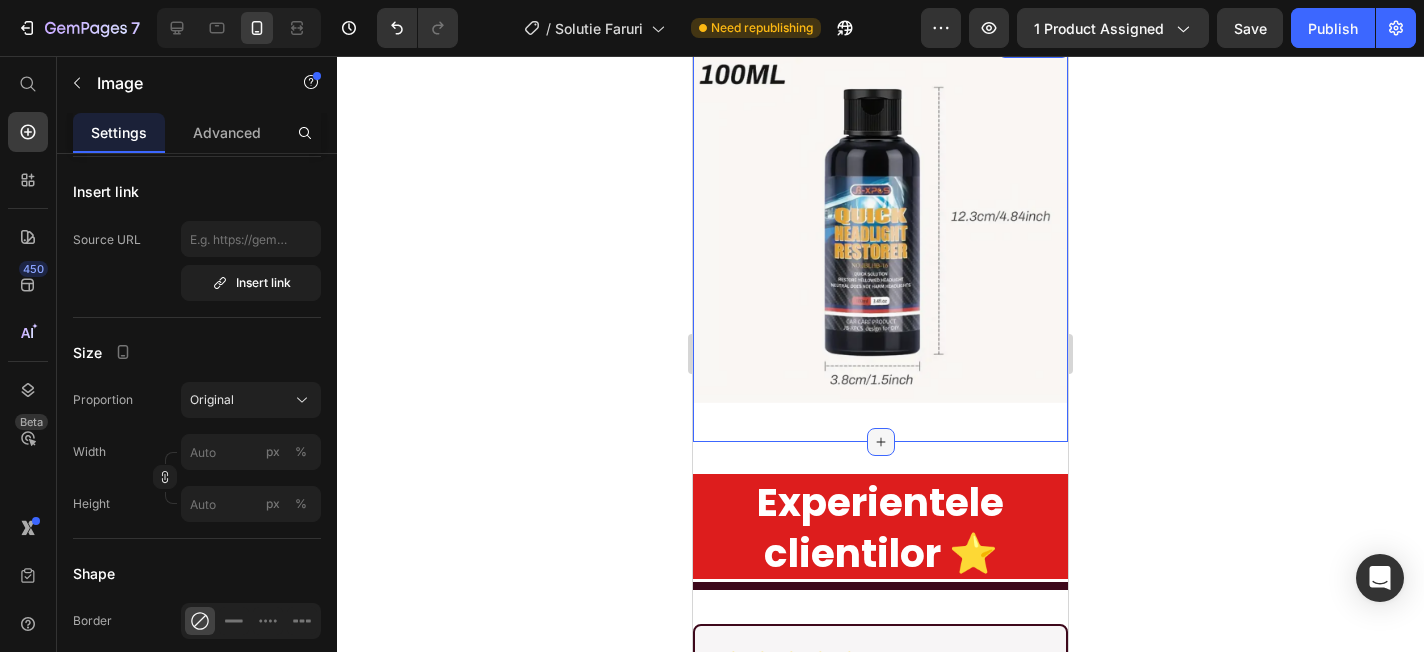 click 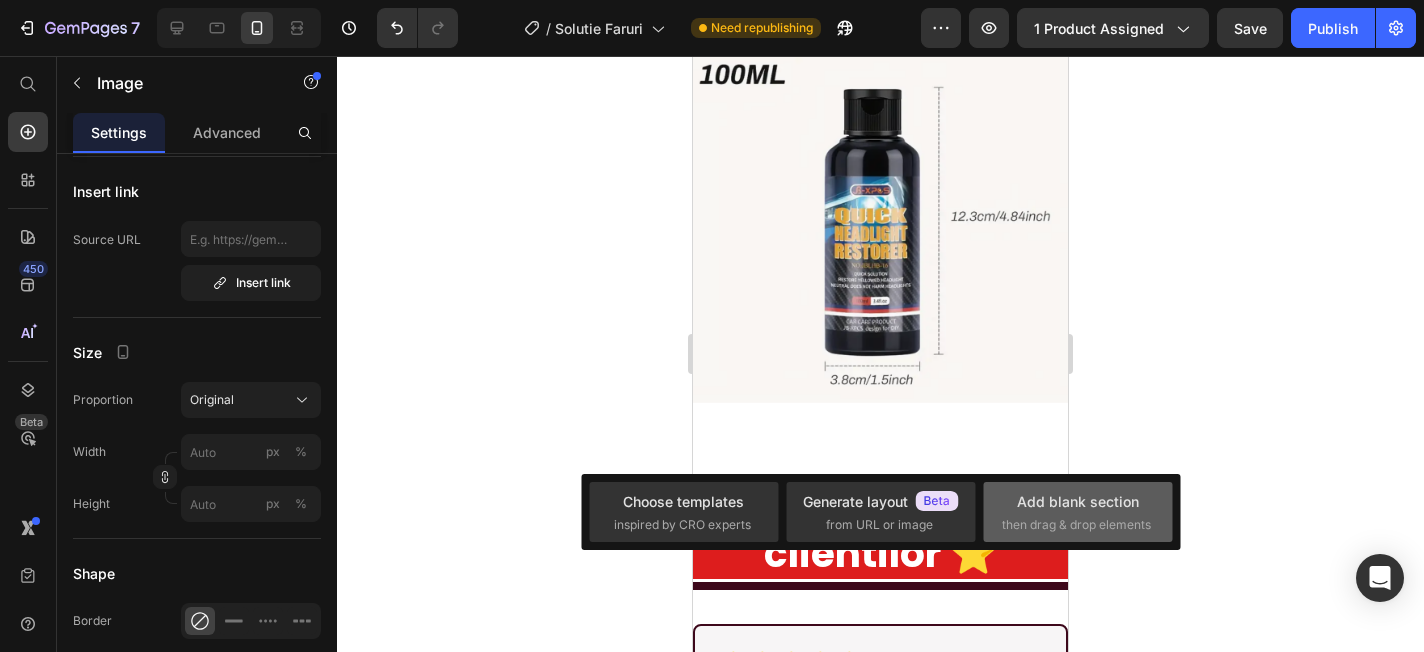 click on "Add blank section" at bounding box center [1078, 501] 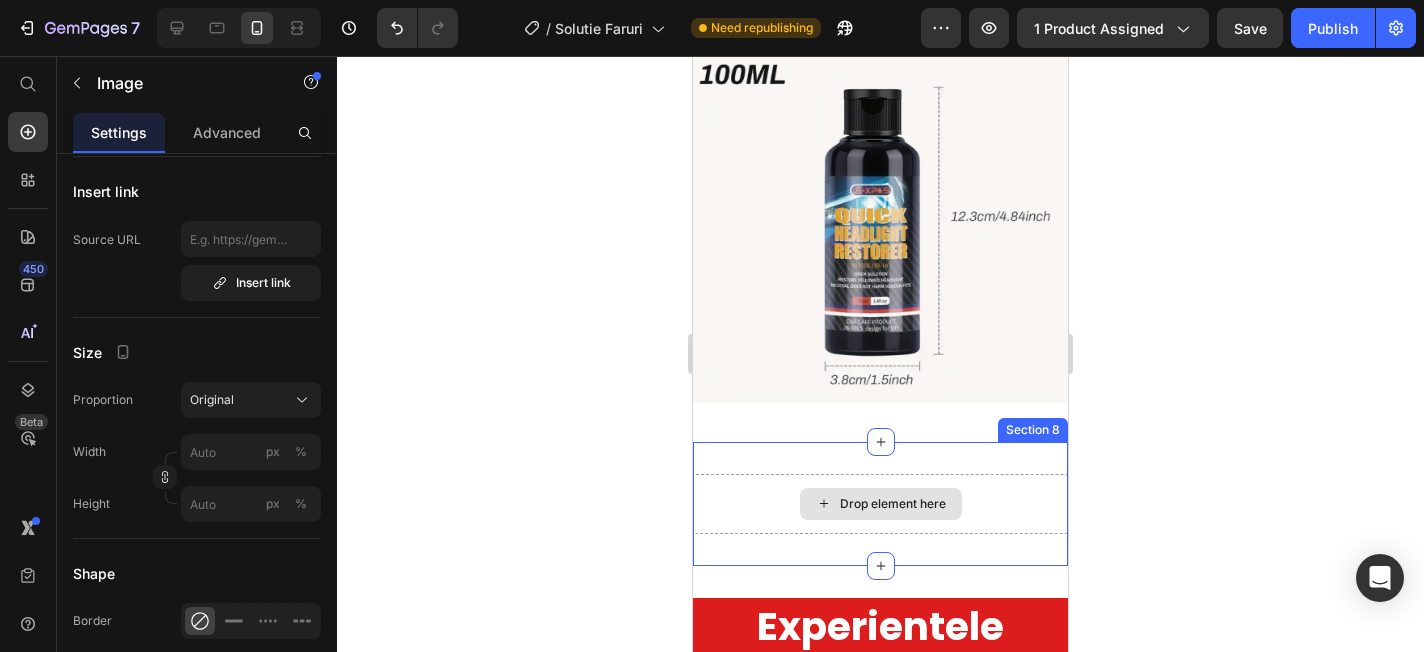 click on "Drop element here" at bounding box center [893, 504] 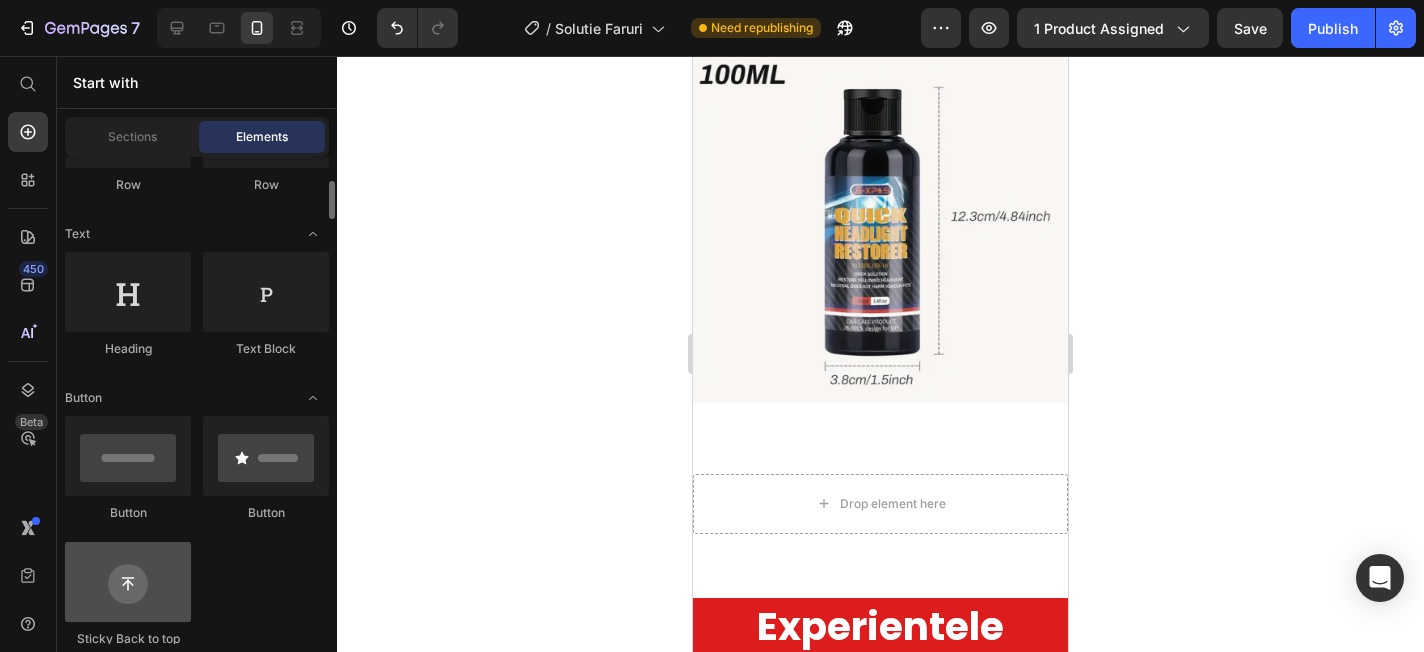 scroll, scrollTop: 244, scrollLeft: 0, axis: vertical 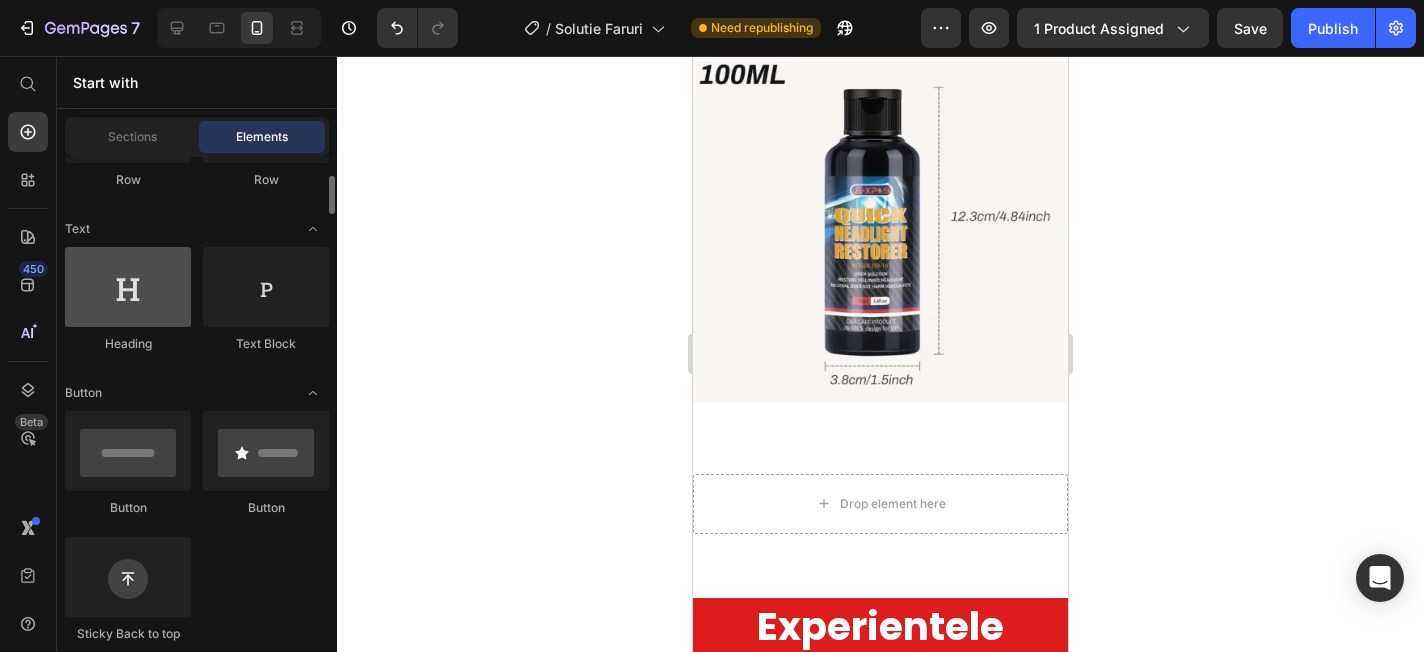 click at bounding box center [128, 287] 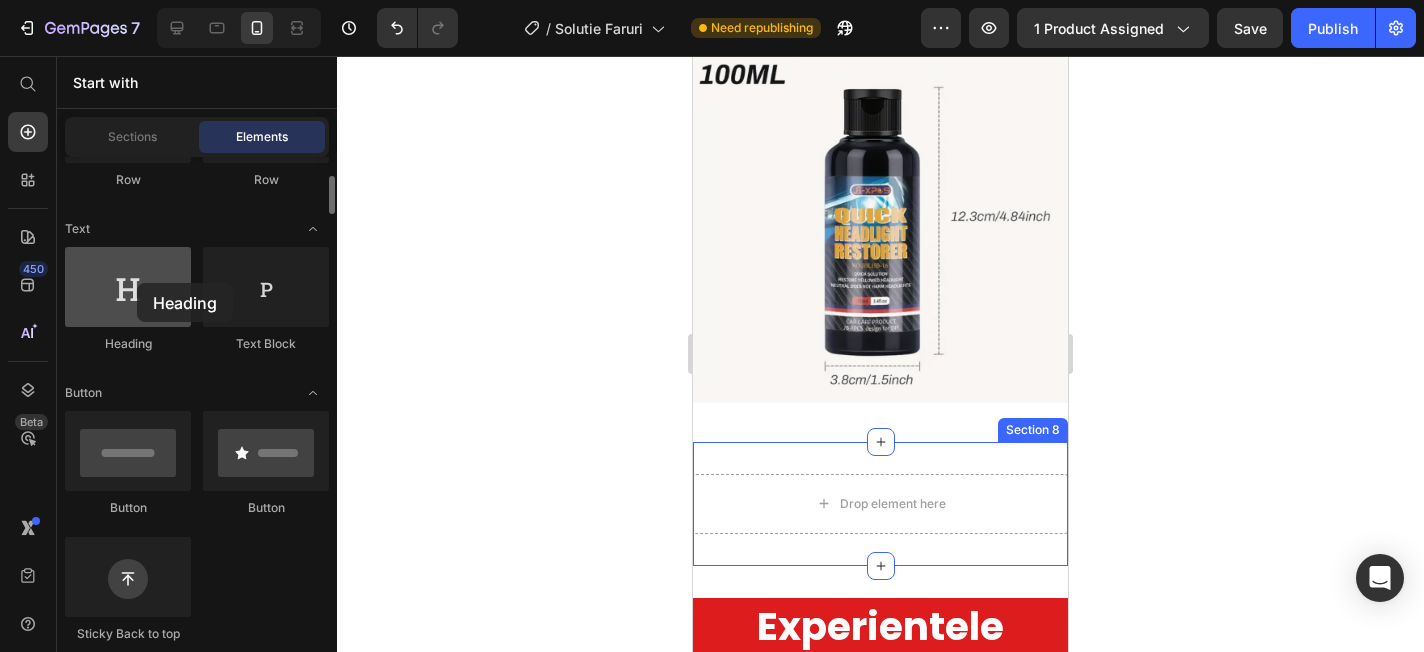 click at bounding box center [128, 287] 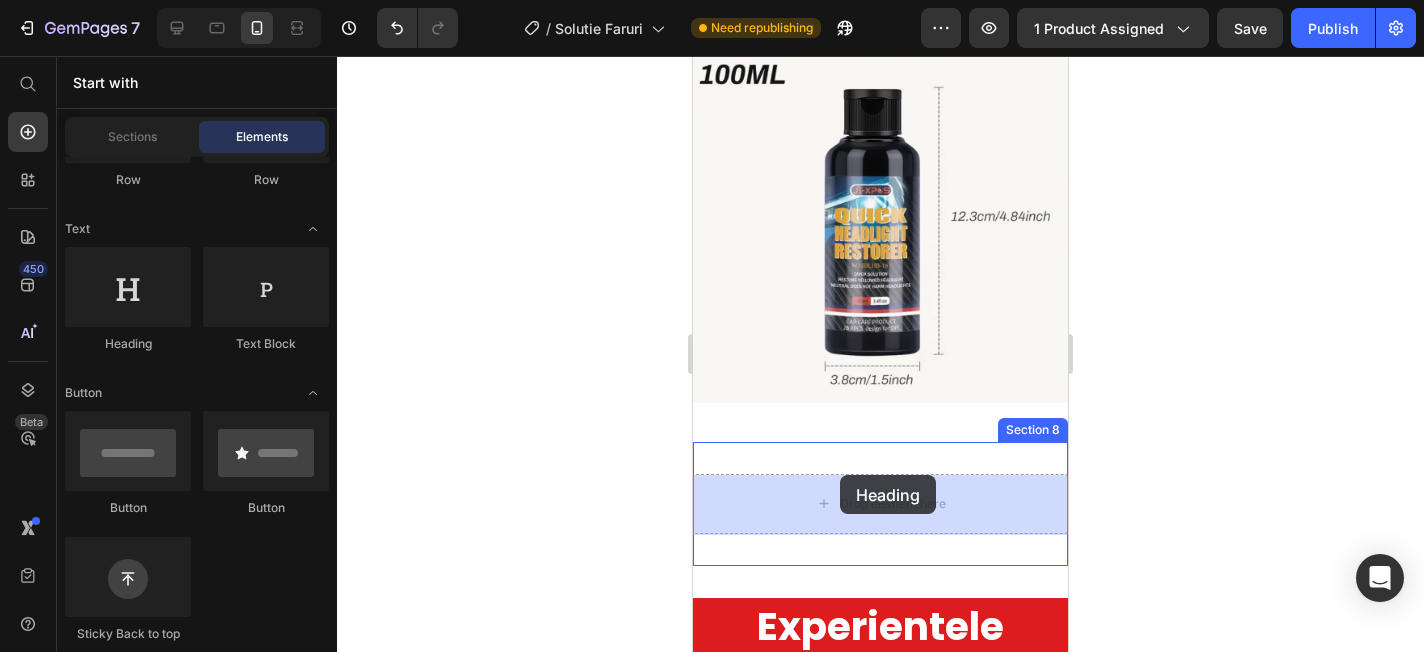 drag, startPoint x: 830, startPoint y: 339, endPoint x: 840, endPoint y: 476, distance: 137.36447 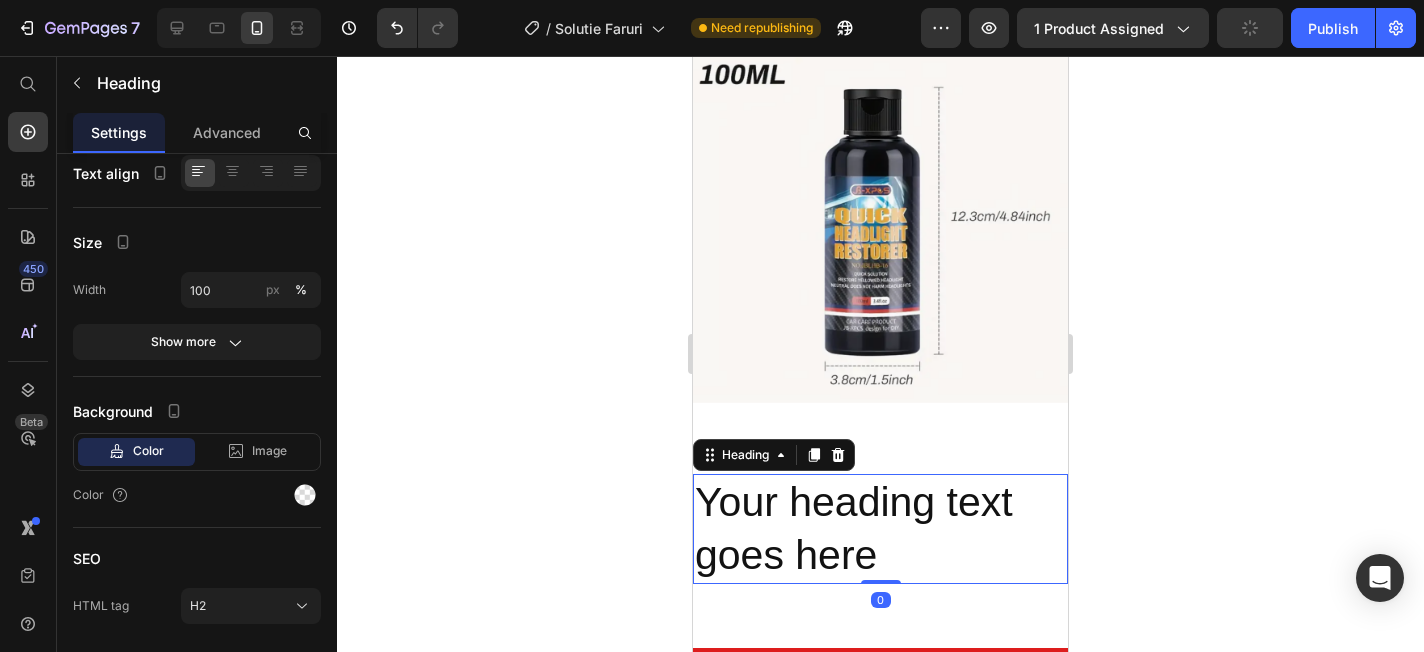 scroll, scrollTop: 0, scrollLeft: 0, axis: both 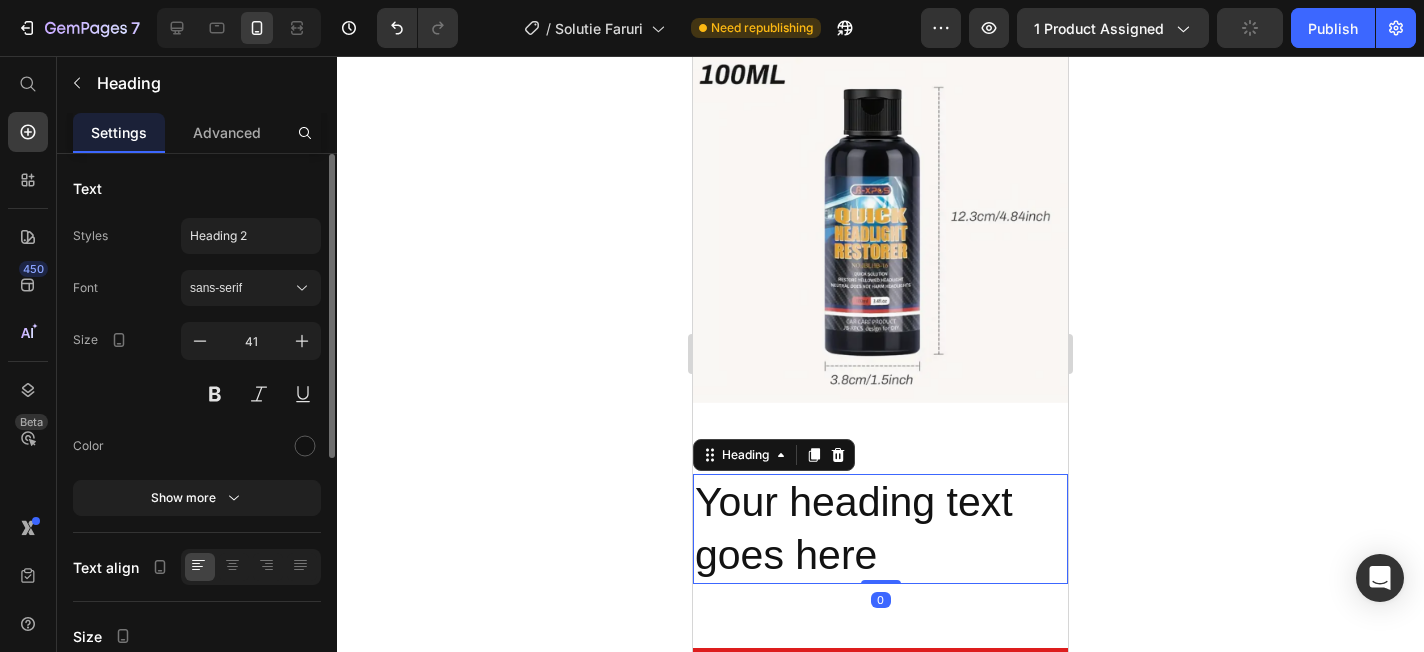 click on "Your heading text goes here" at bounding box center (880, 529) 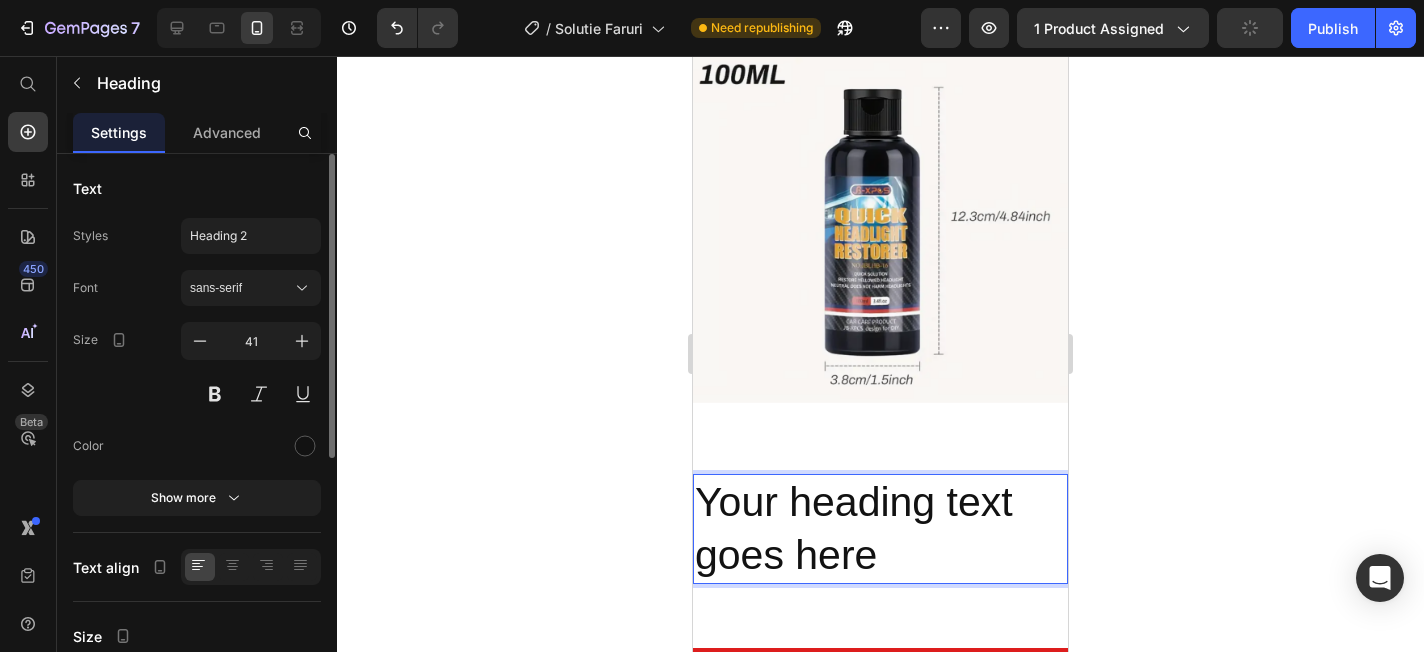 click on "Your heading text goes here" at bounding box center [880, 529] 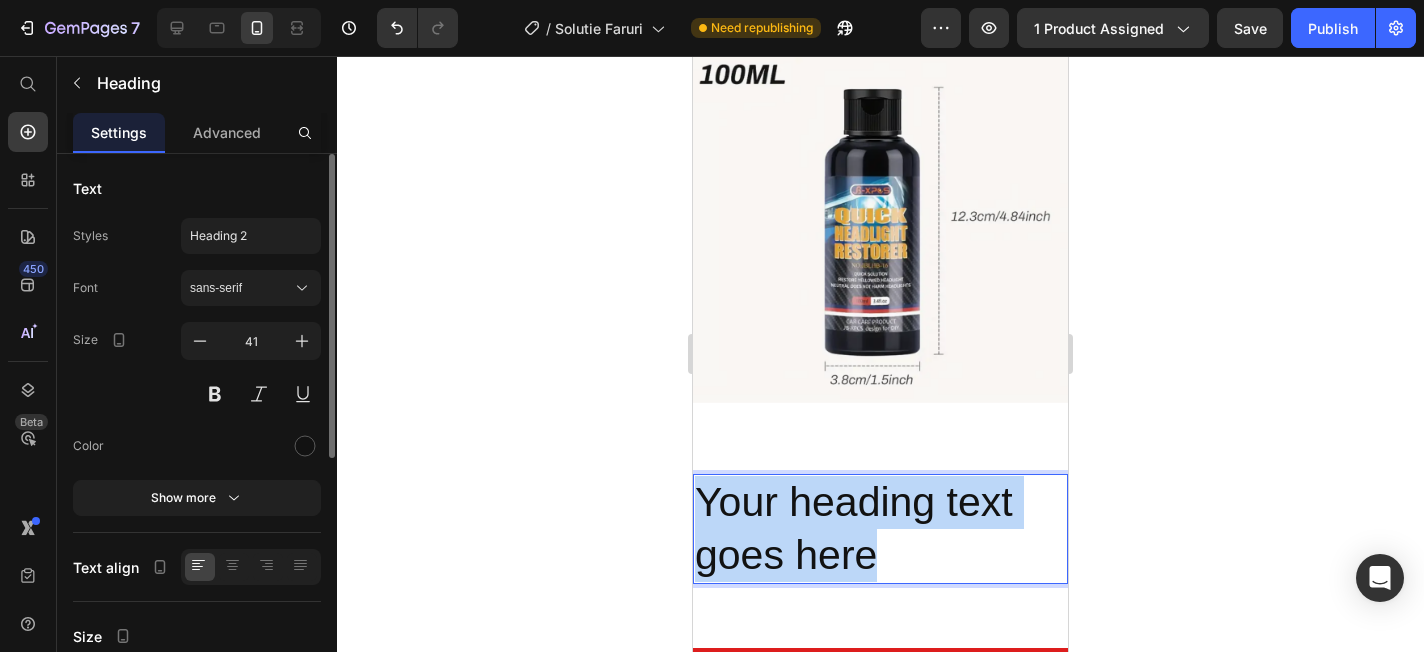 click on "Your heading text goes here" at bounding box center (880, 529) 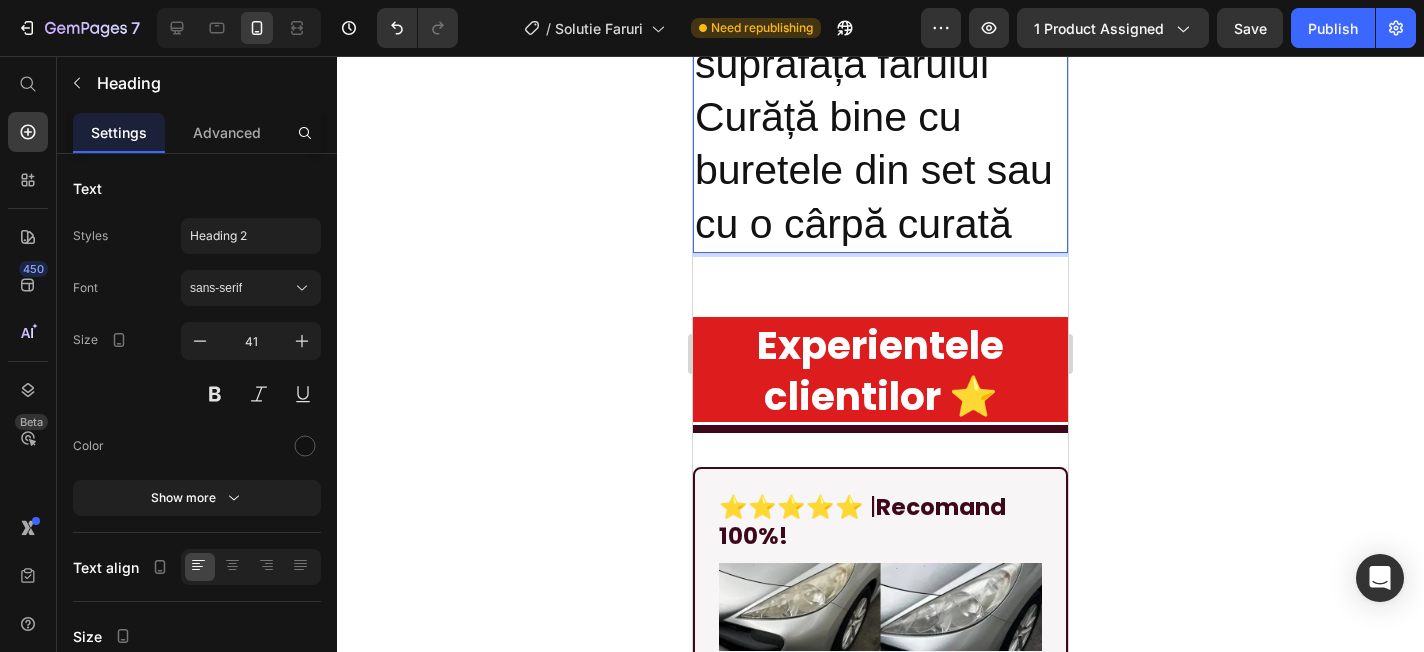 scroll, scrollTop: 5263, scrollLeft: 0, axis: vertical 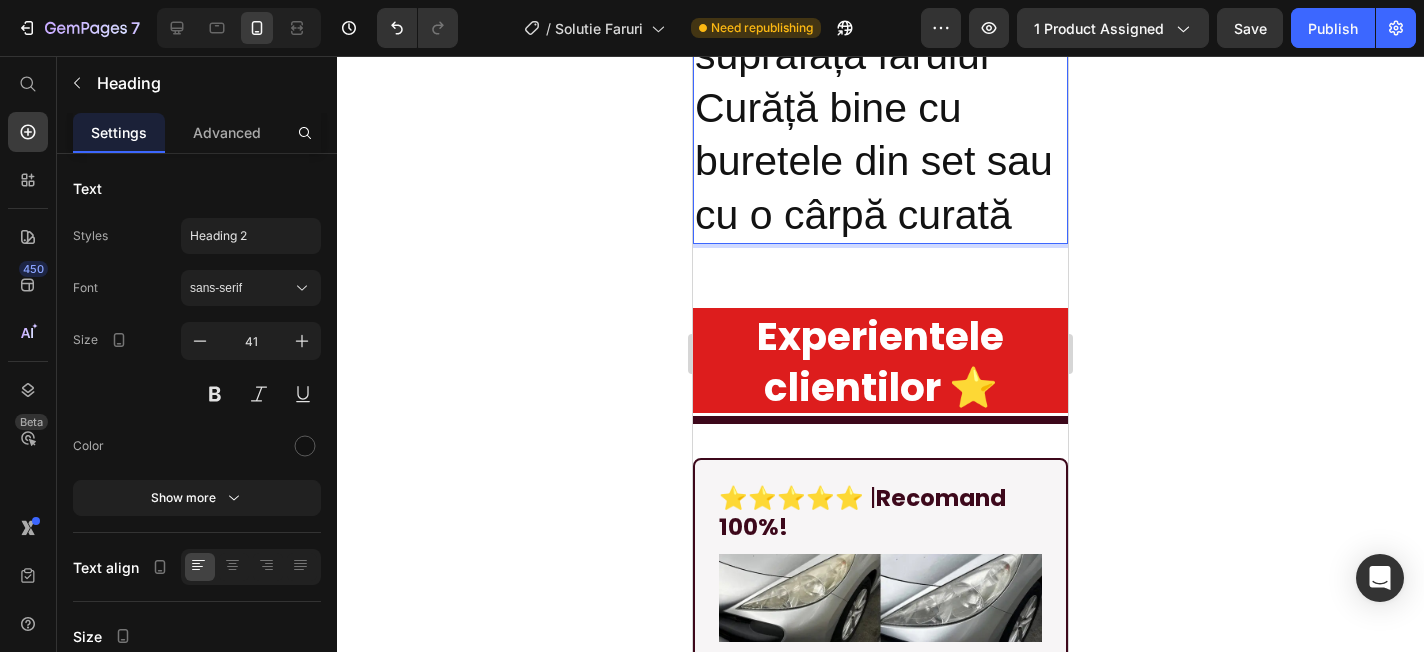 click on "Șterge bine farul cu o cârpă curată  Aplică soluție suficientă pe toata suprafața farului  Curăță bine cu buretele din set sau cu o cârpă curată" at bounding box center (880, 29) 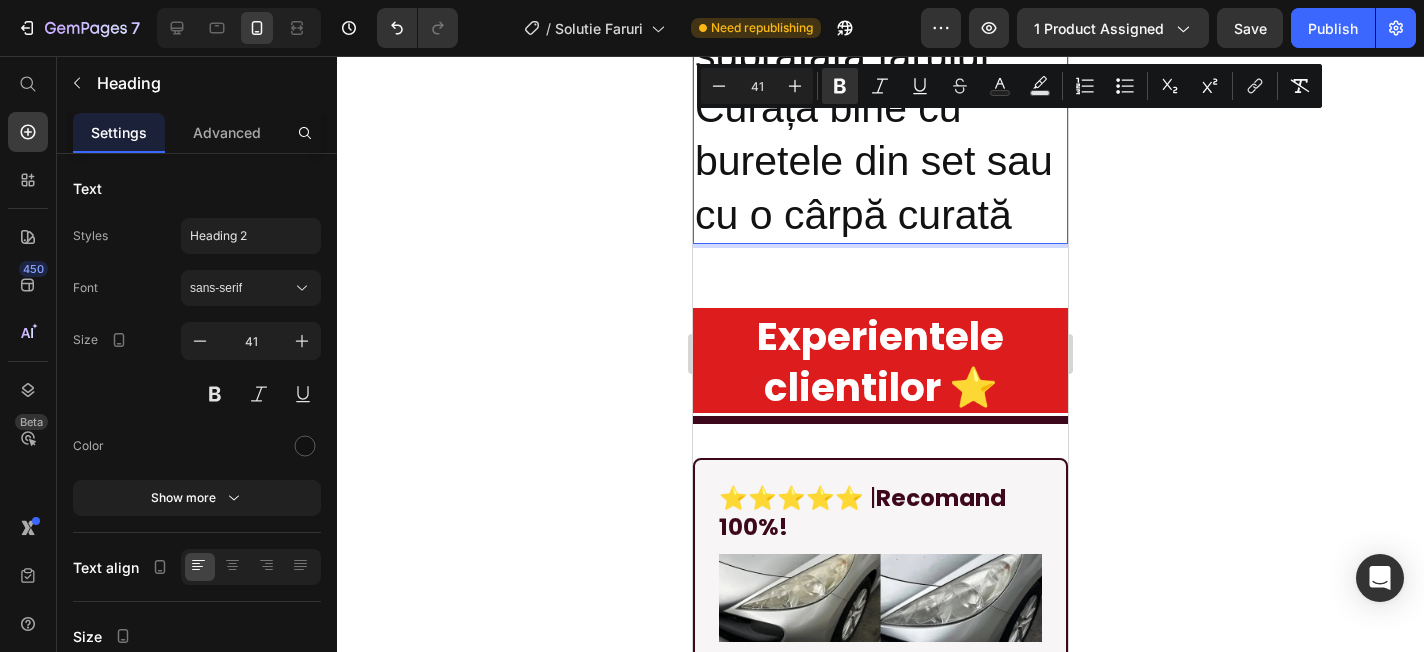 click on "41" at bounding box center (757, 86) 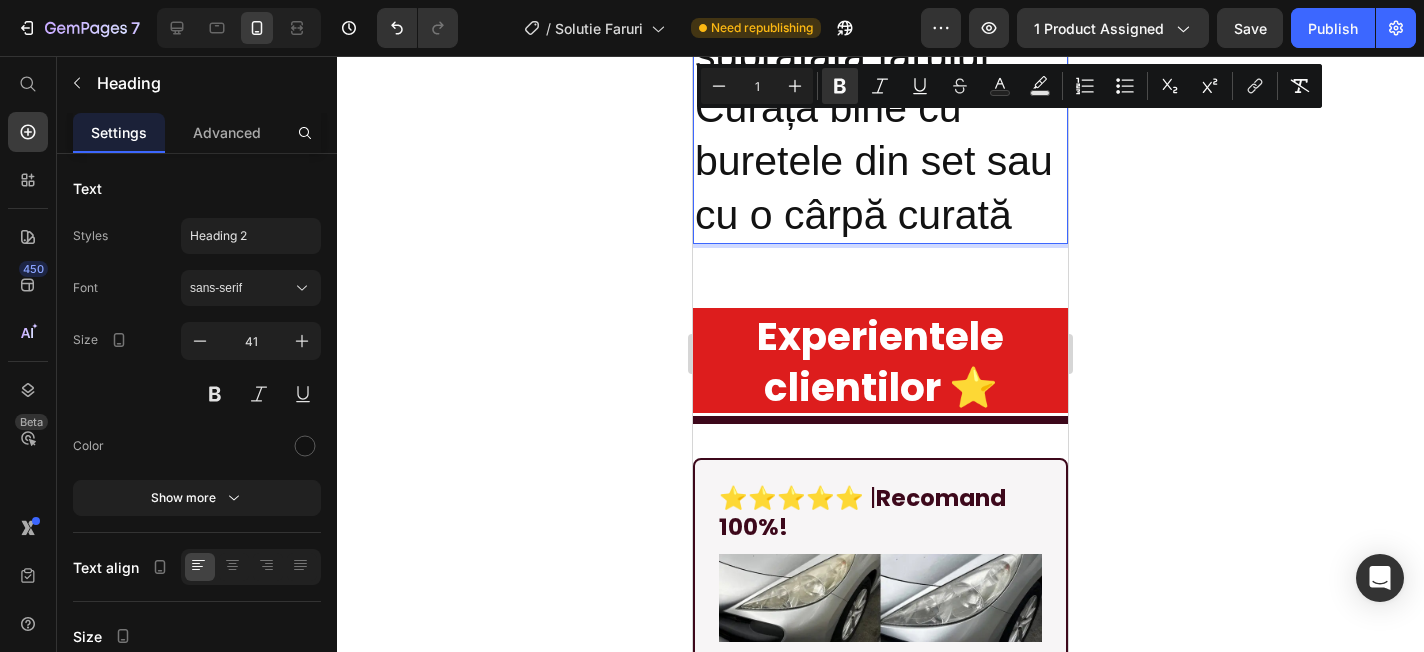 type on "1" 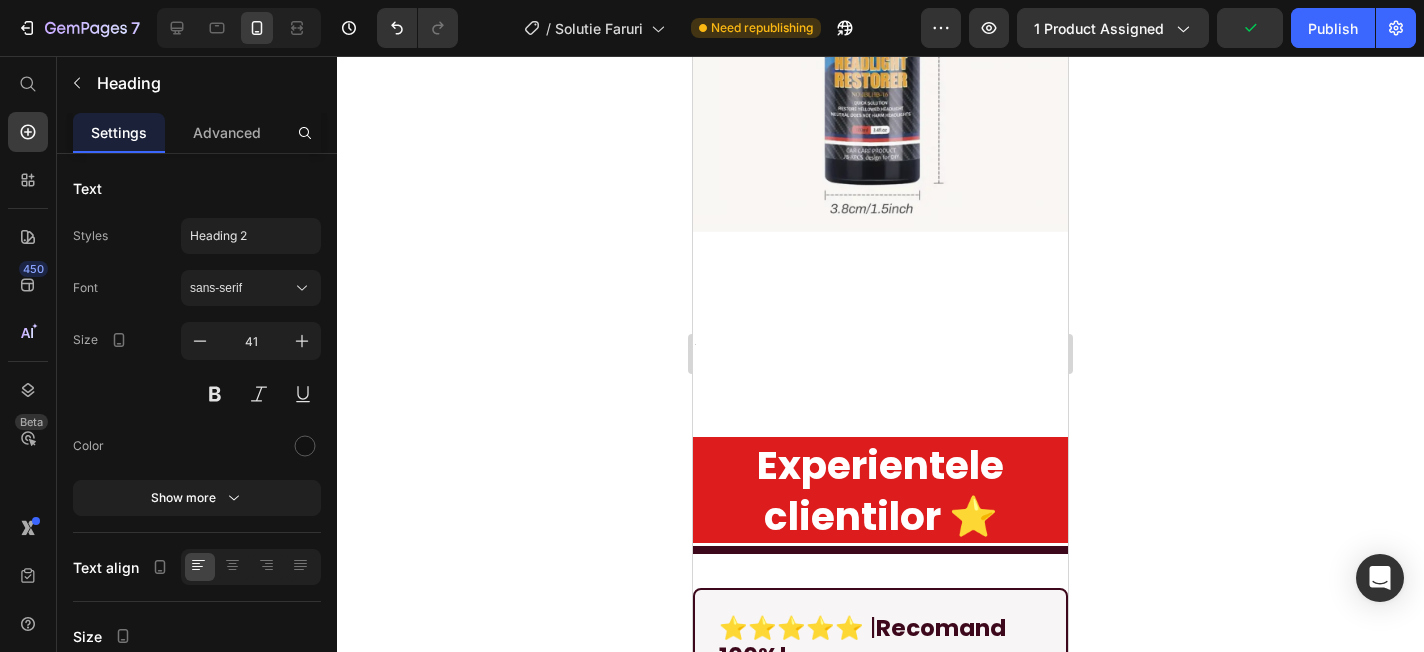 scroll, scrollTop: 3381, scrollLeft: 0, axis: vertical 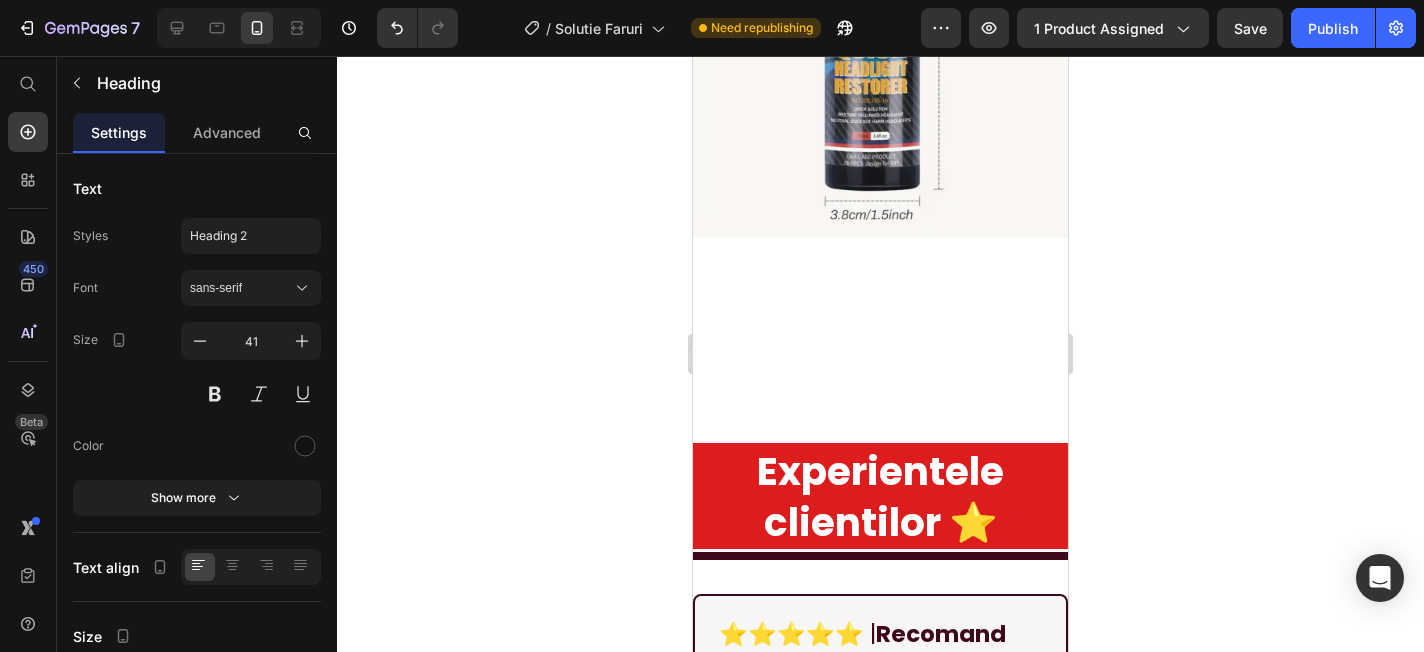 click on "7" at bounding box center [880, 344] 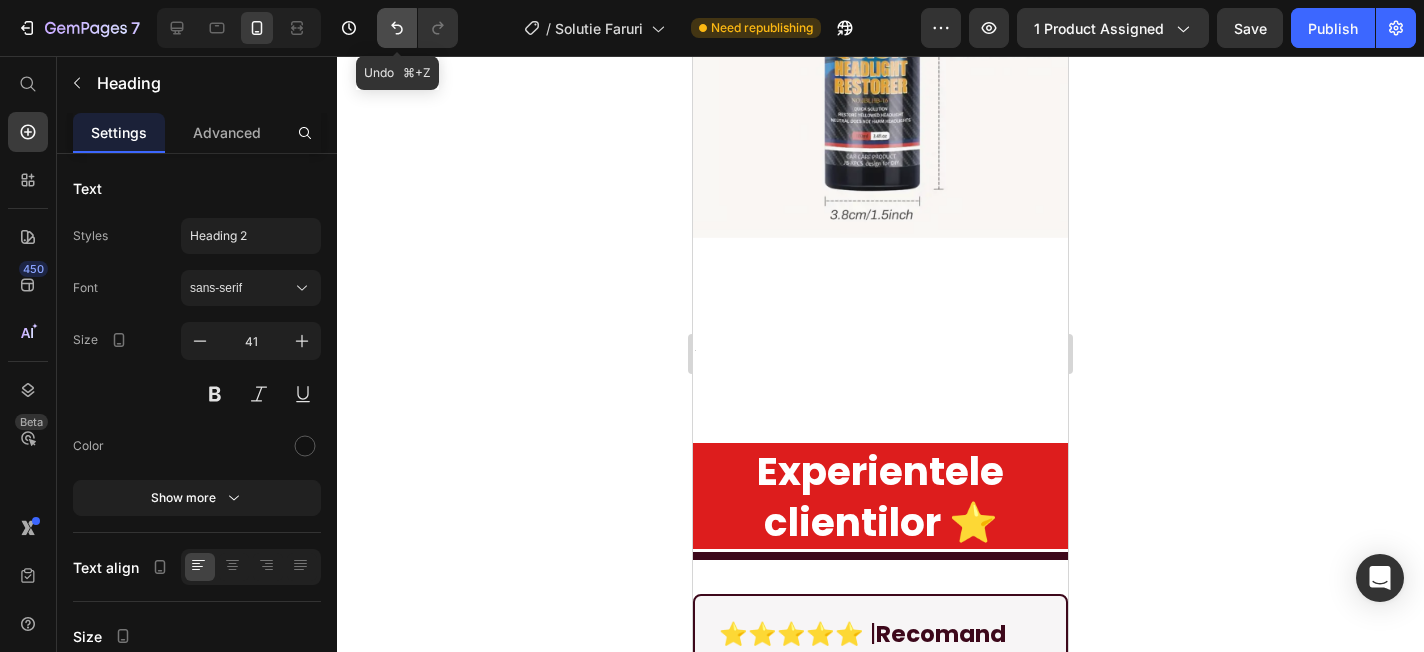 click 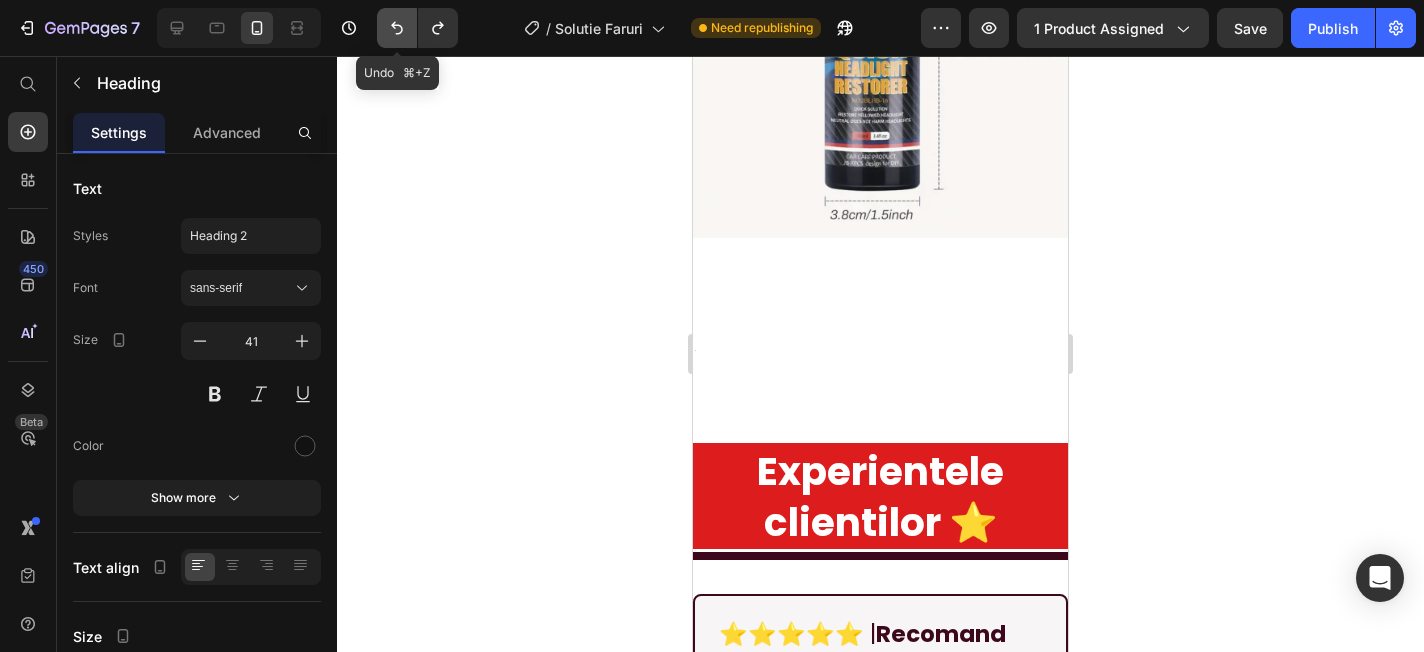 click 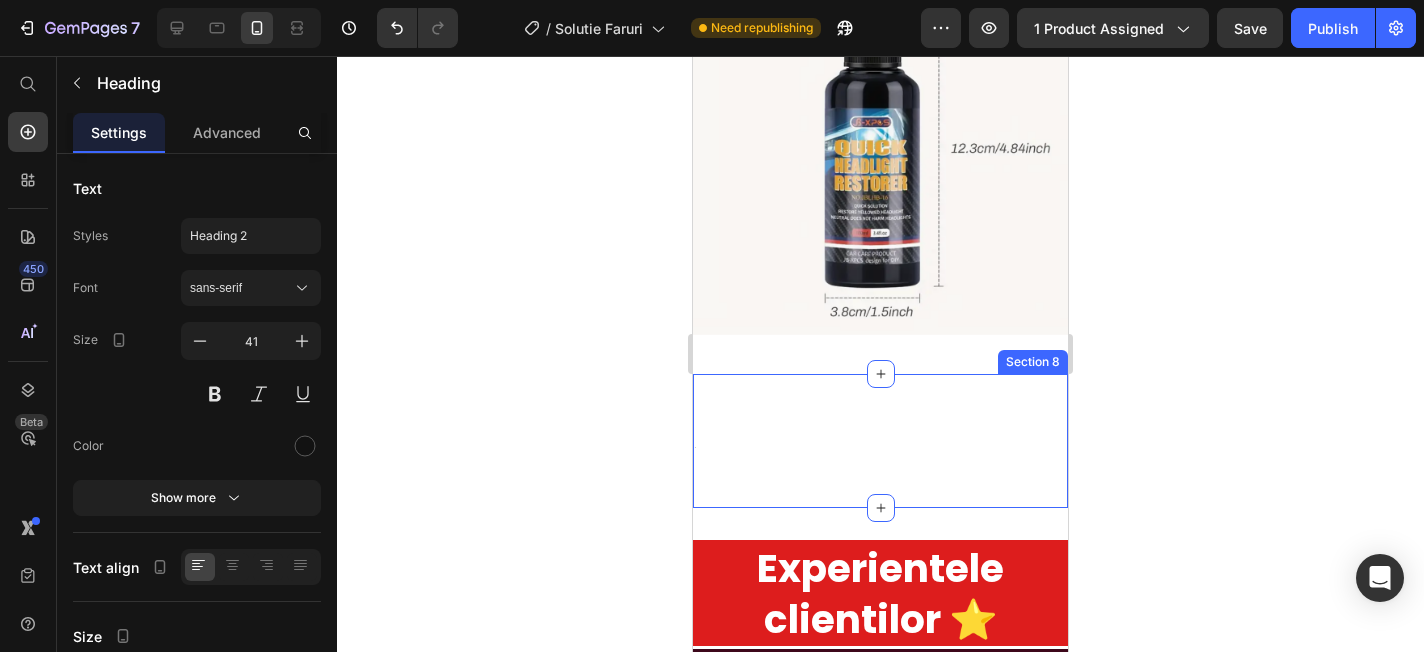 scroll, scrollTop: 3285, scrollLeft: 0, axis: vertical 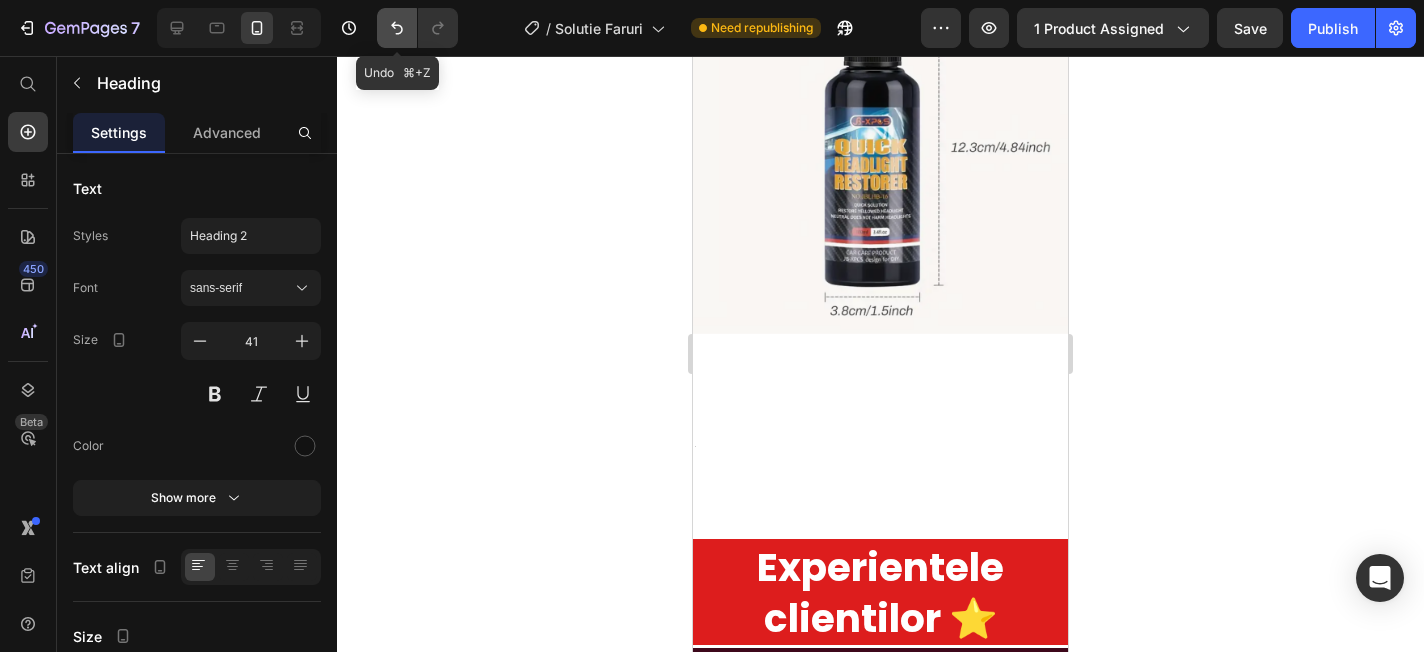 click 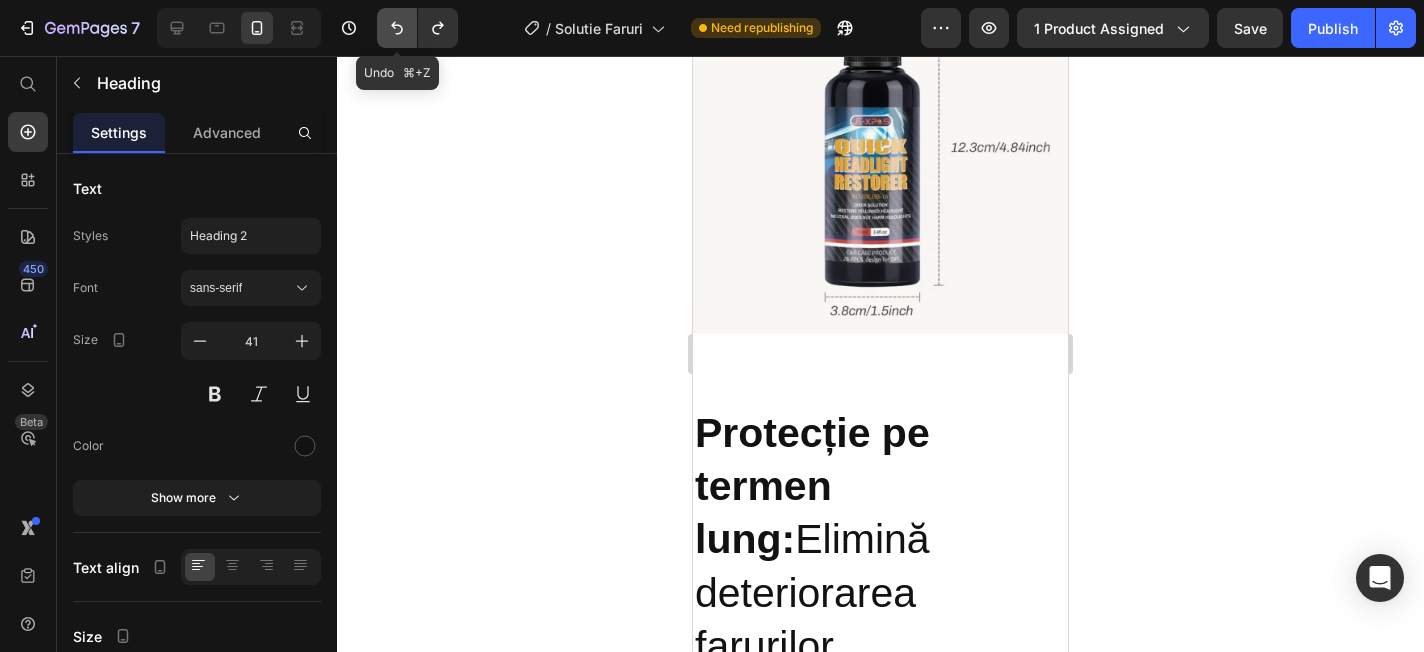 click 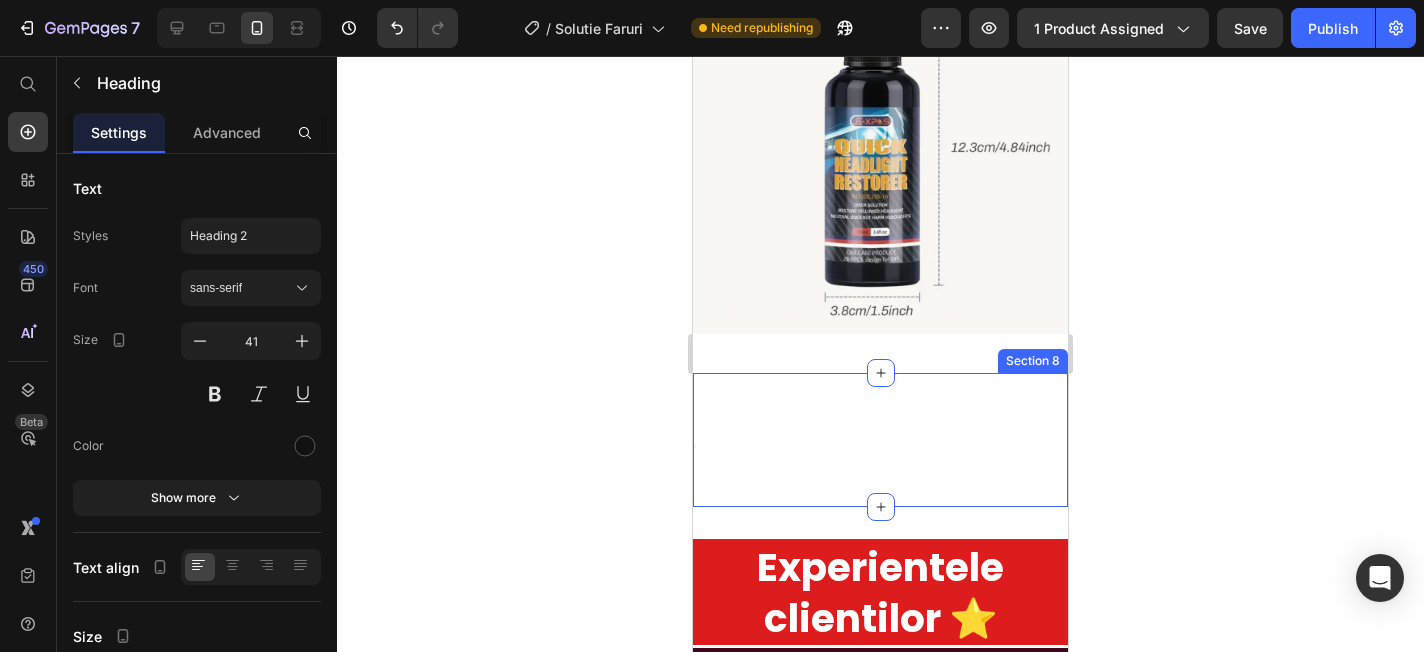 click on "7 Heading Section 8" at bounding box center [880, 440] 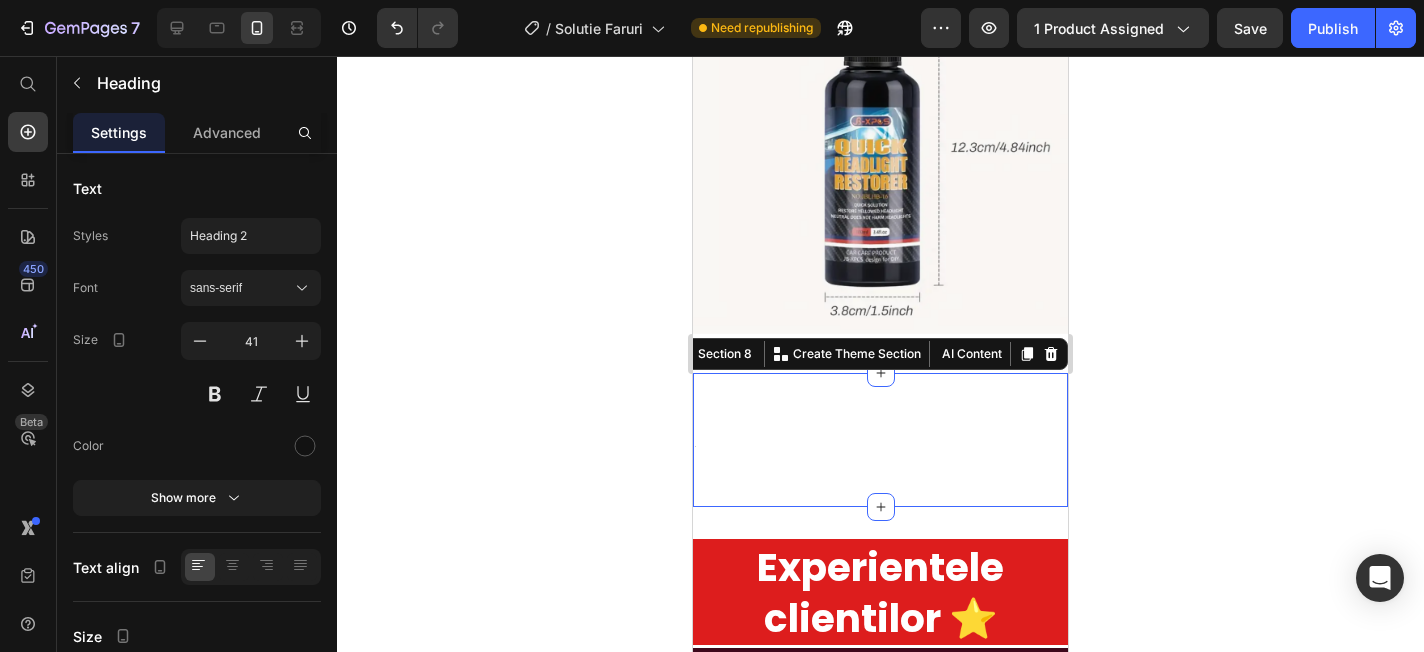scroll, scrollTop: 0, scrollLeft: 0, axis: both 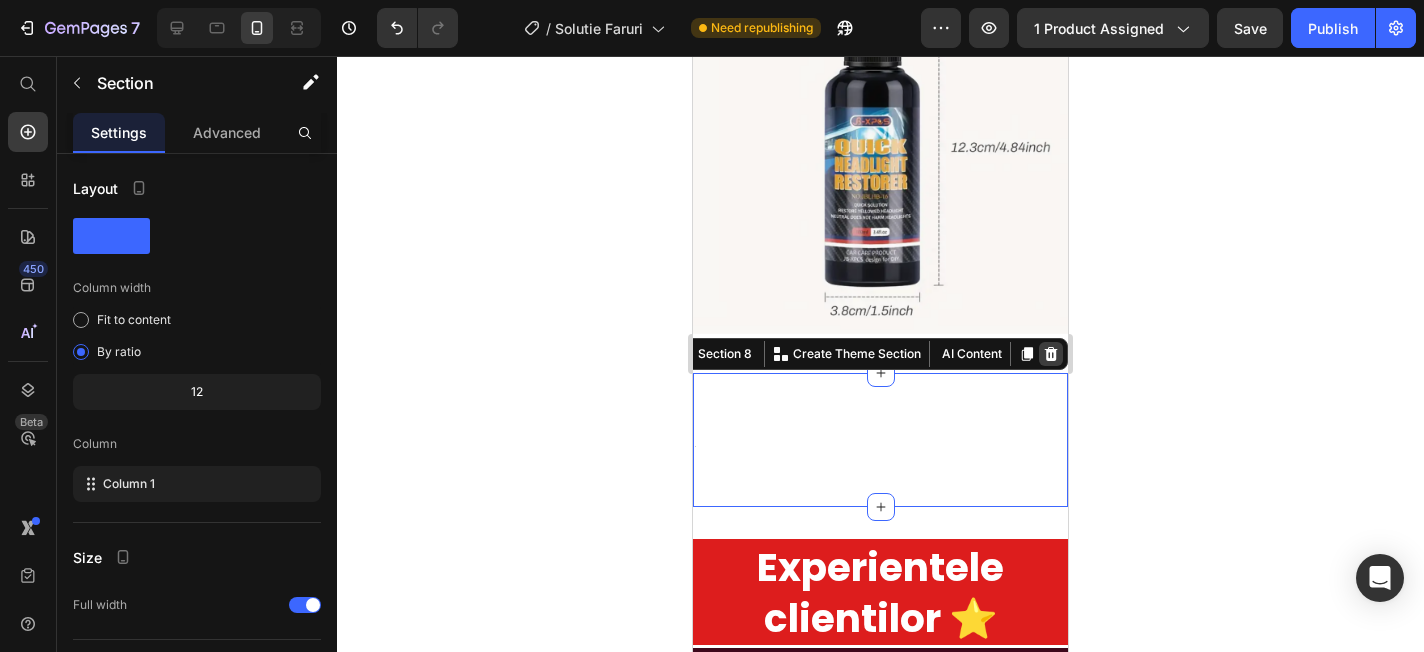 click at bounding box center (1051, 354) 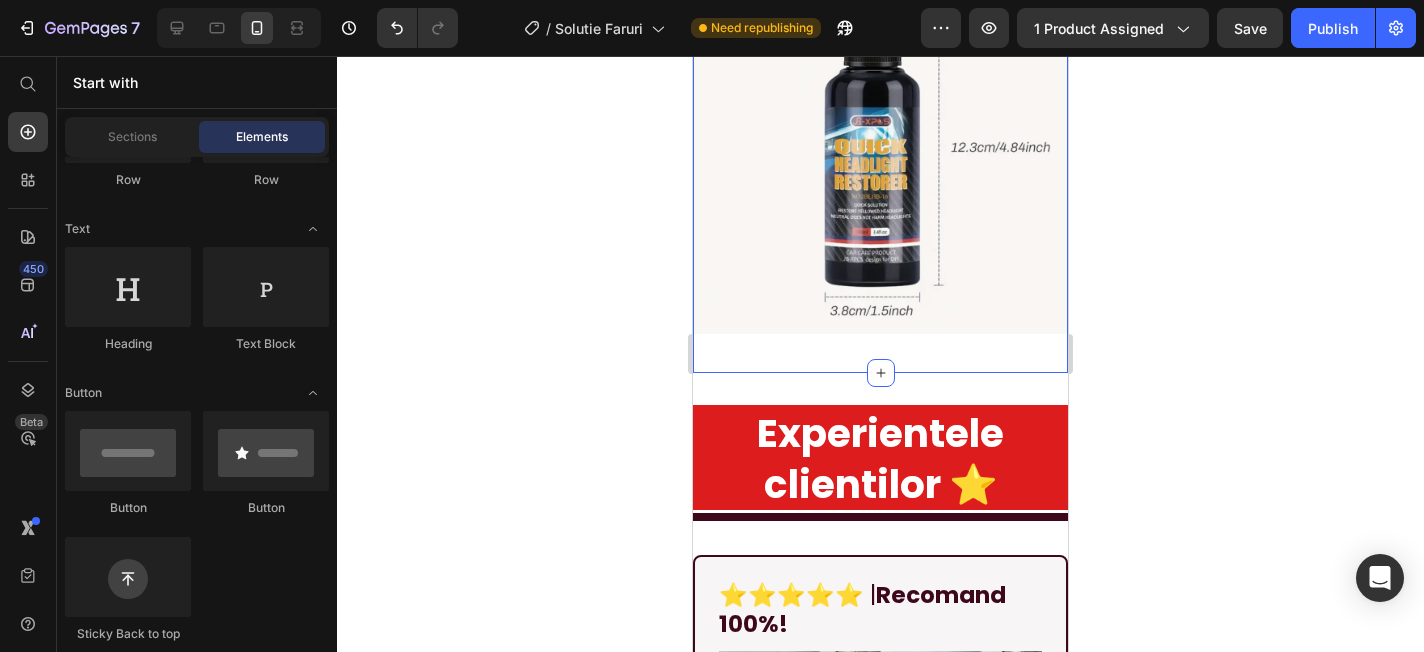 click on "Image Section 7   You can create reusable sections Create Theme Section AI Content Write with GemAI What would you like to describe here? Tone and Voice Persuasive Product Show more Generate" at bounding box center (880, 169) 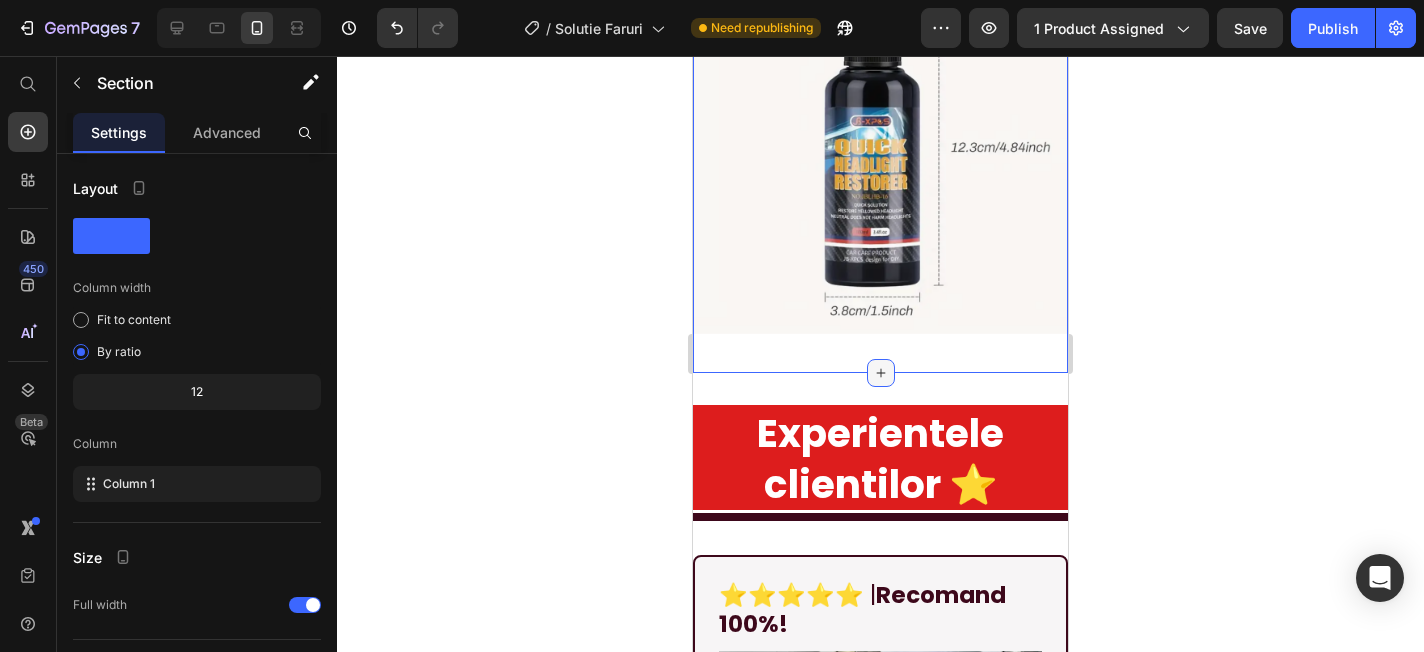 click 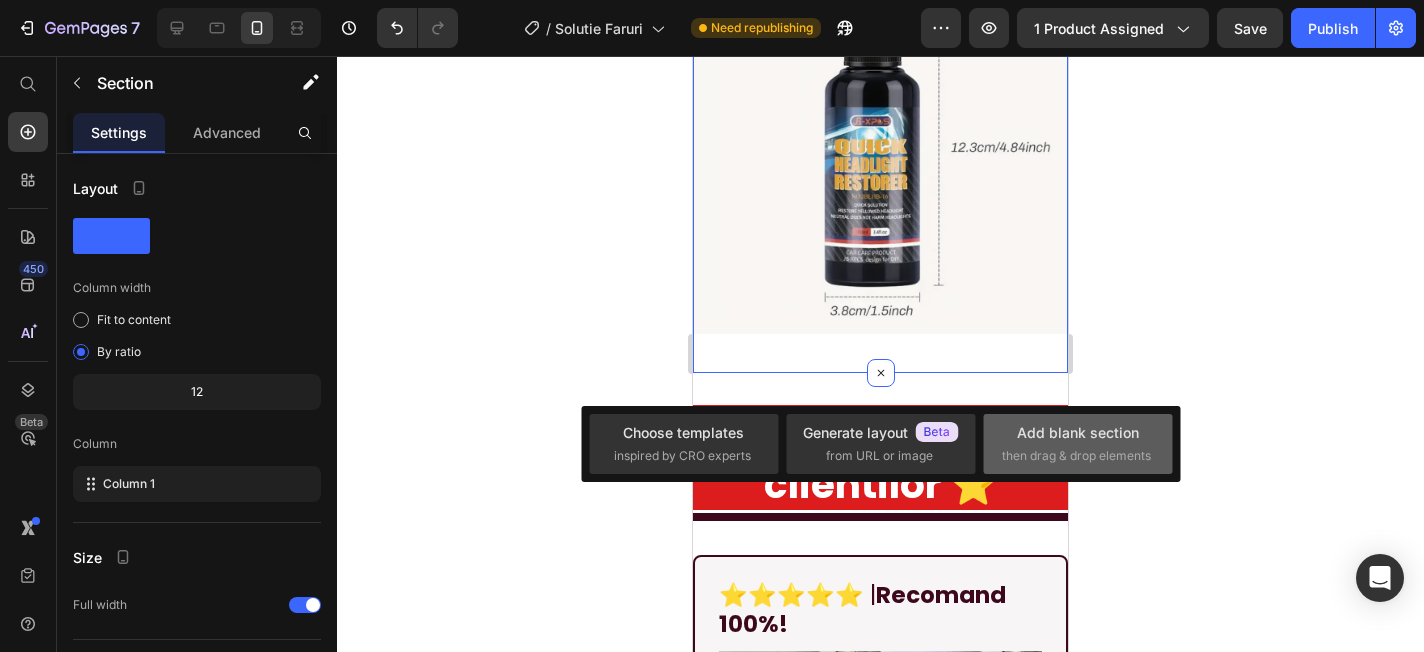 click on "Add blank section" at bounding box center [1078, 432] 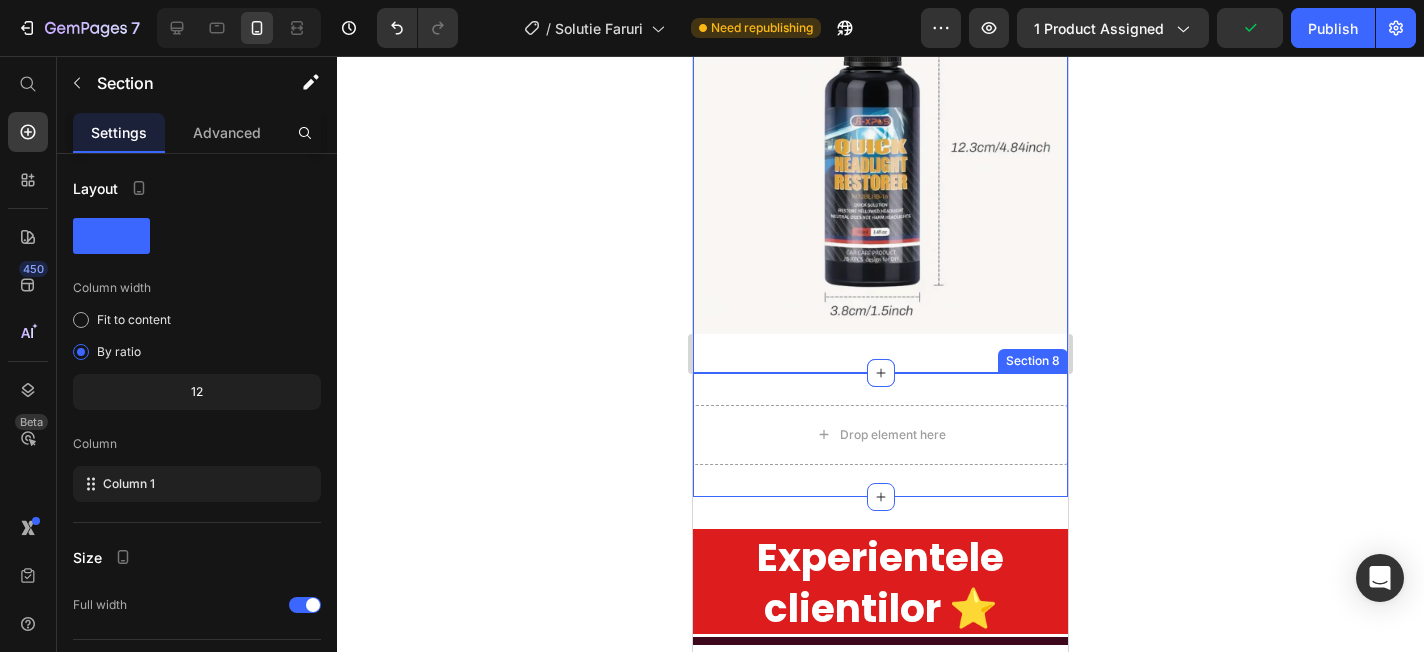click on "Drop element here" at bounding box center [880, 435] 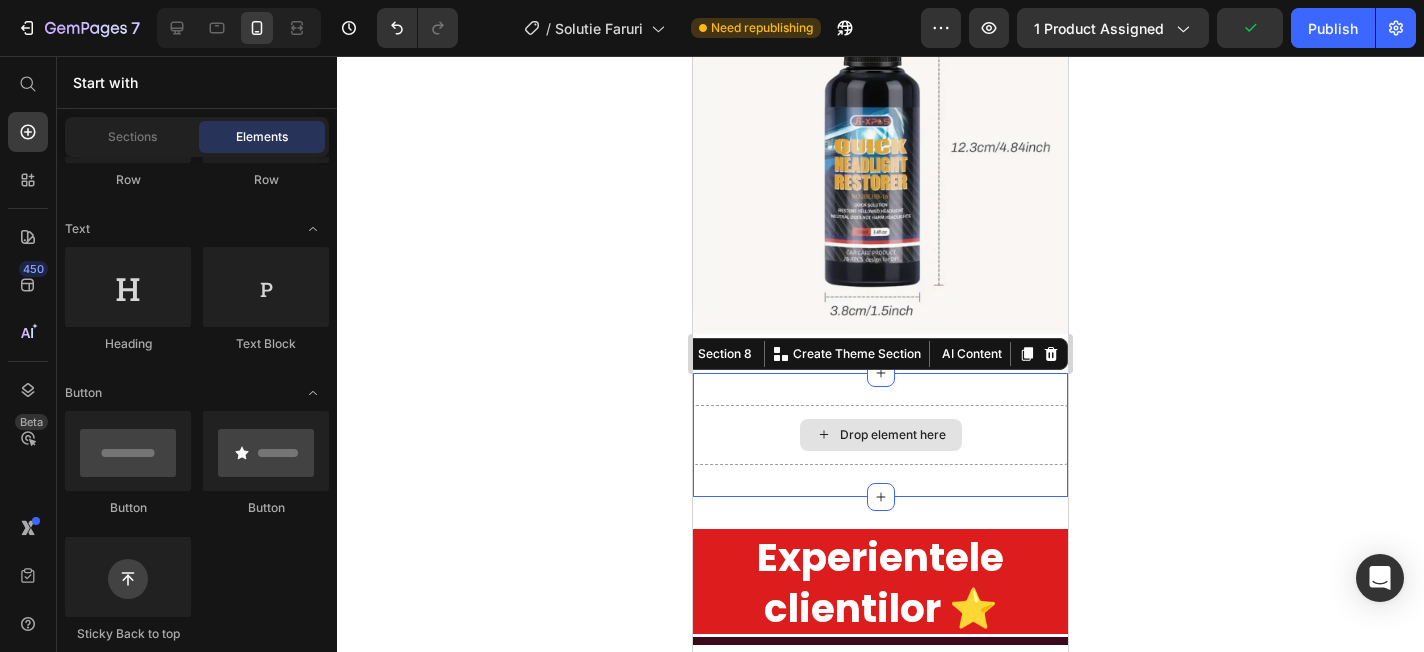click 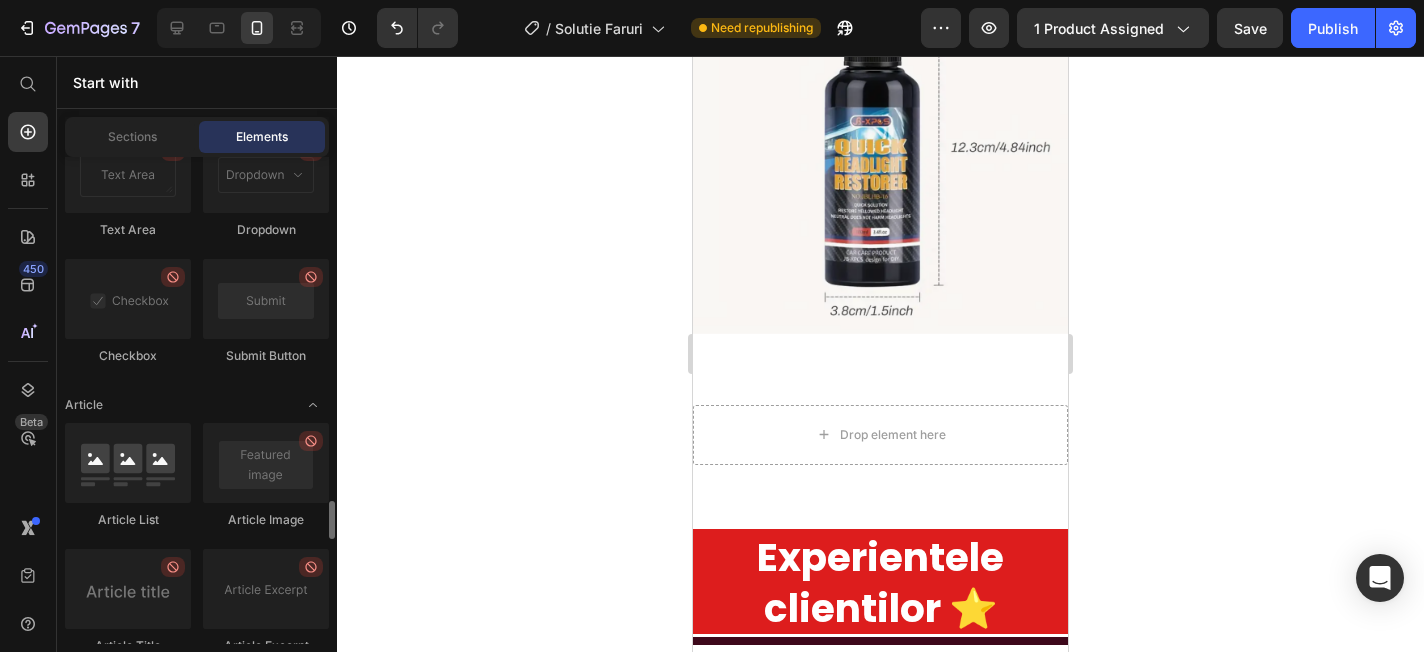 scroll, scrollTop: 5069, scrollLeft: 0, axis: vertical 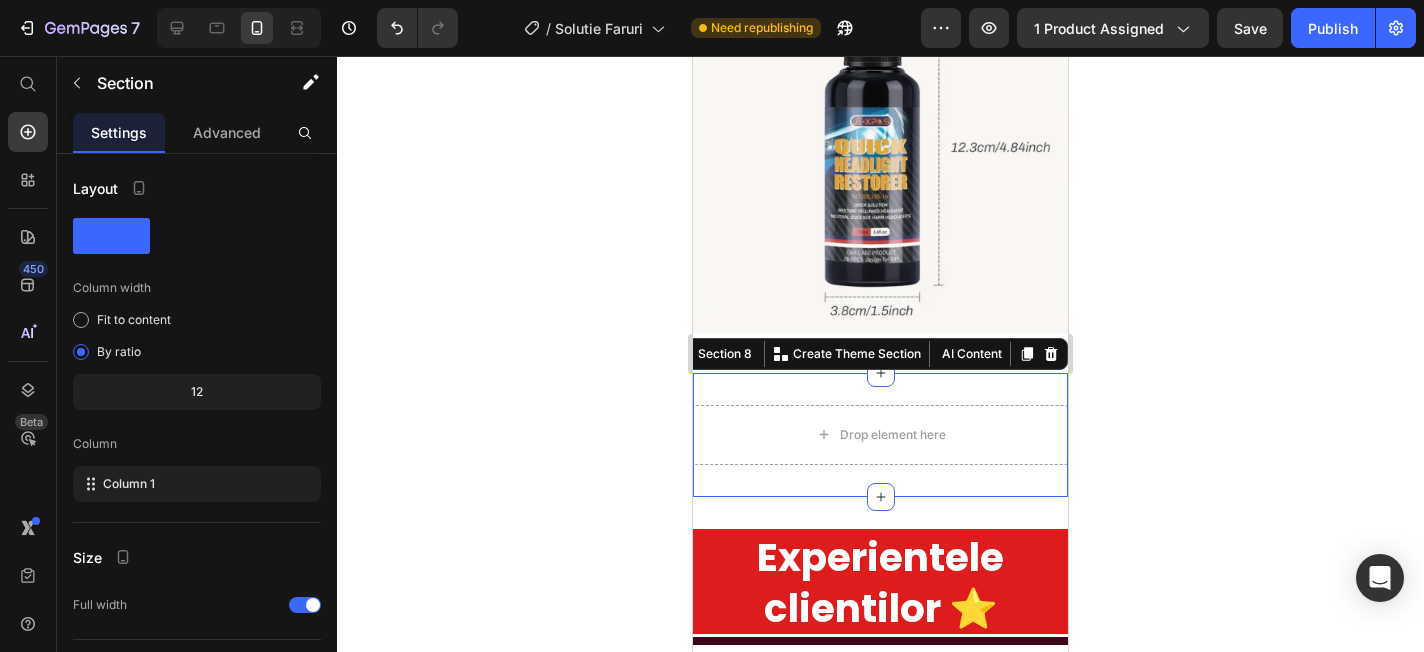 click on "Drop element here Section 8   You can create reusable sections Create Theme Section AI Content Write with GemAI What would you like to describe here? Tone and Voice Persuasive Product Soluție pentru Restaurarea Farurilor Show more Generate" at bounding box center (880, 435) 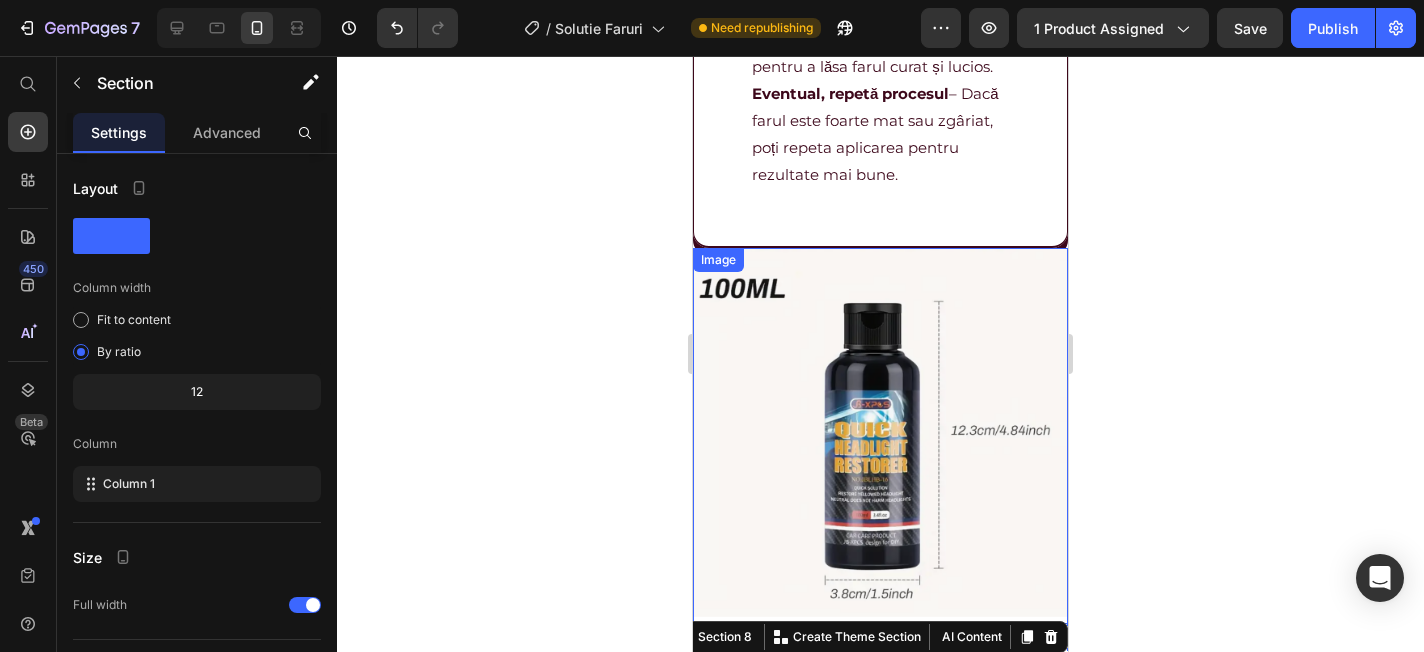 scroll, scrollTop: 2955, scrollLeft: 0, axis: vertical 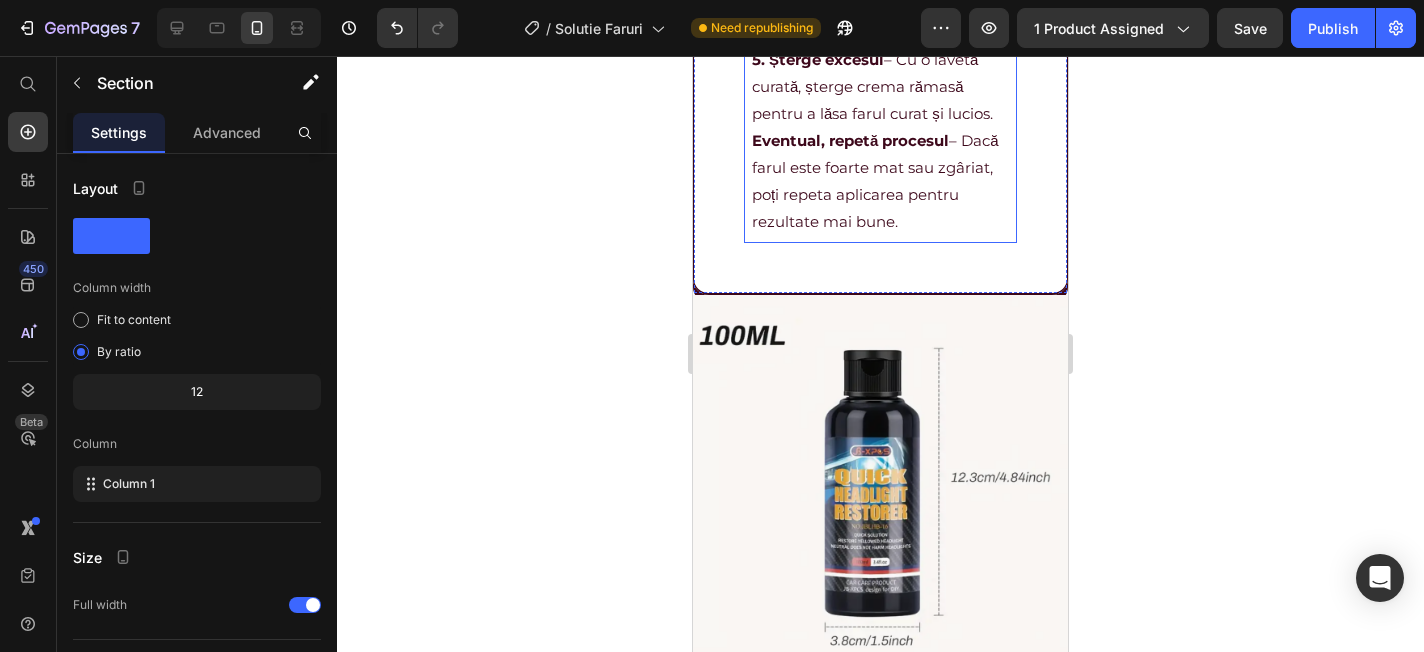click on "Eventual, repetă procesul  – Dacă farul este foarte mat sau zgâriat, poți repeta aplicarea pentru rezultate mai bune." at bounding box center (880, 181) 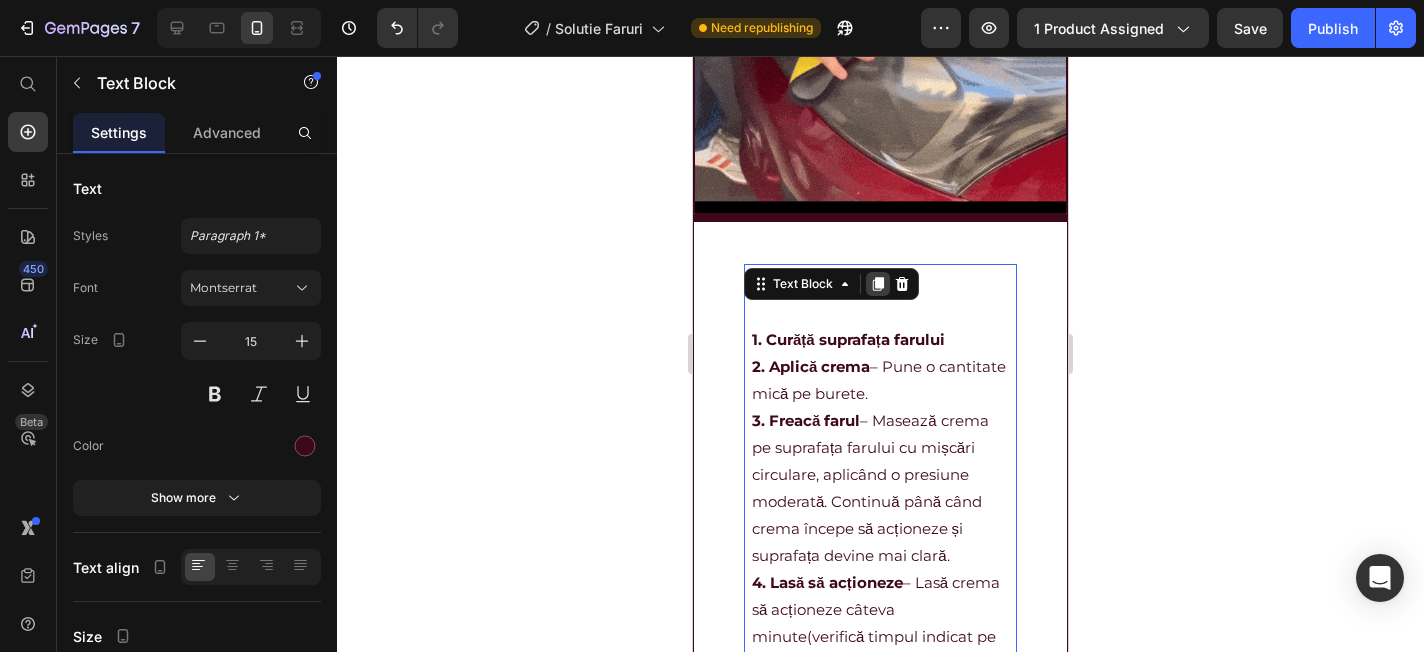 click 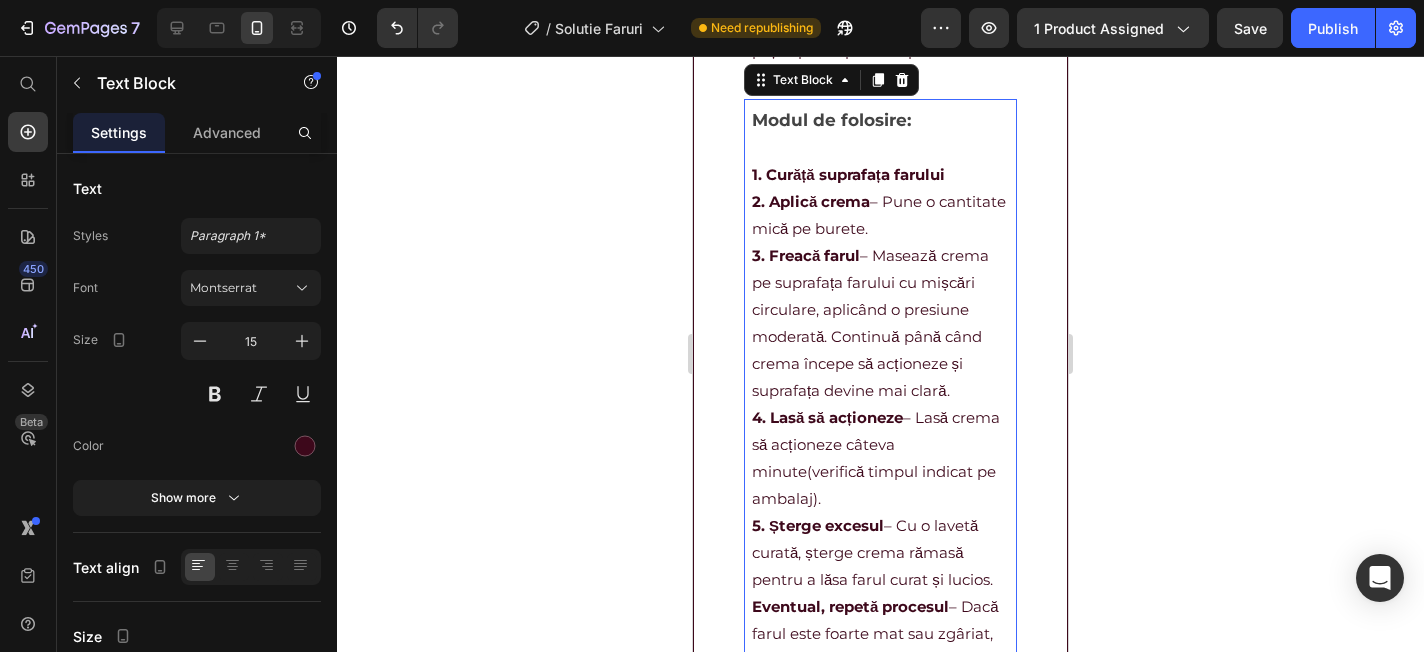 scroll, scrollTop: 3115, scrollLeft: 0, axis: vertical 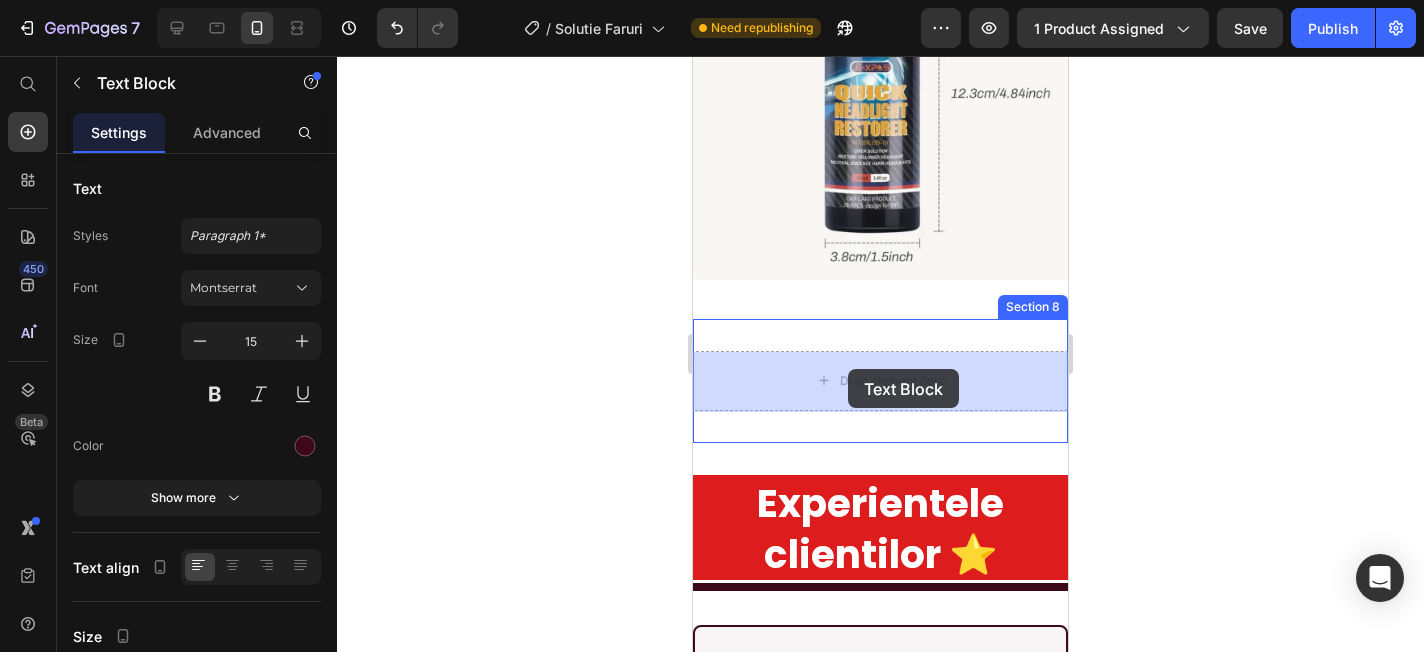 drag, startPoint x: 889, startPoint y: 114, endPoint x: 848, endPoint y: 369, distance: 258.27505 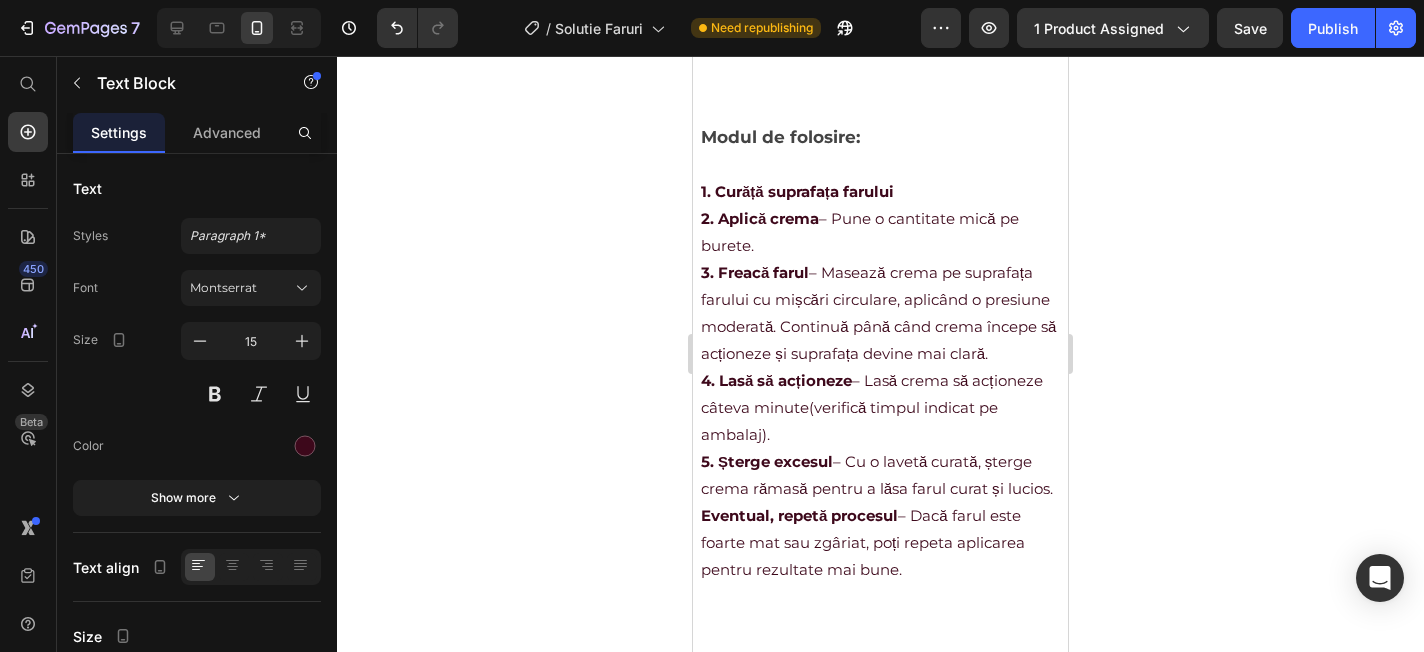 scroll, scrollTop: 3575, scrollLeft: 0, axis: vertical 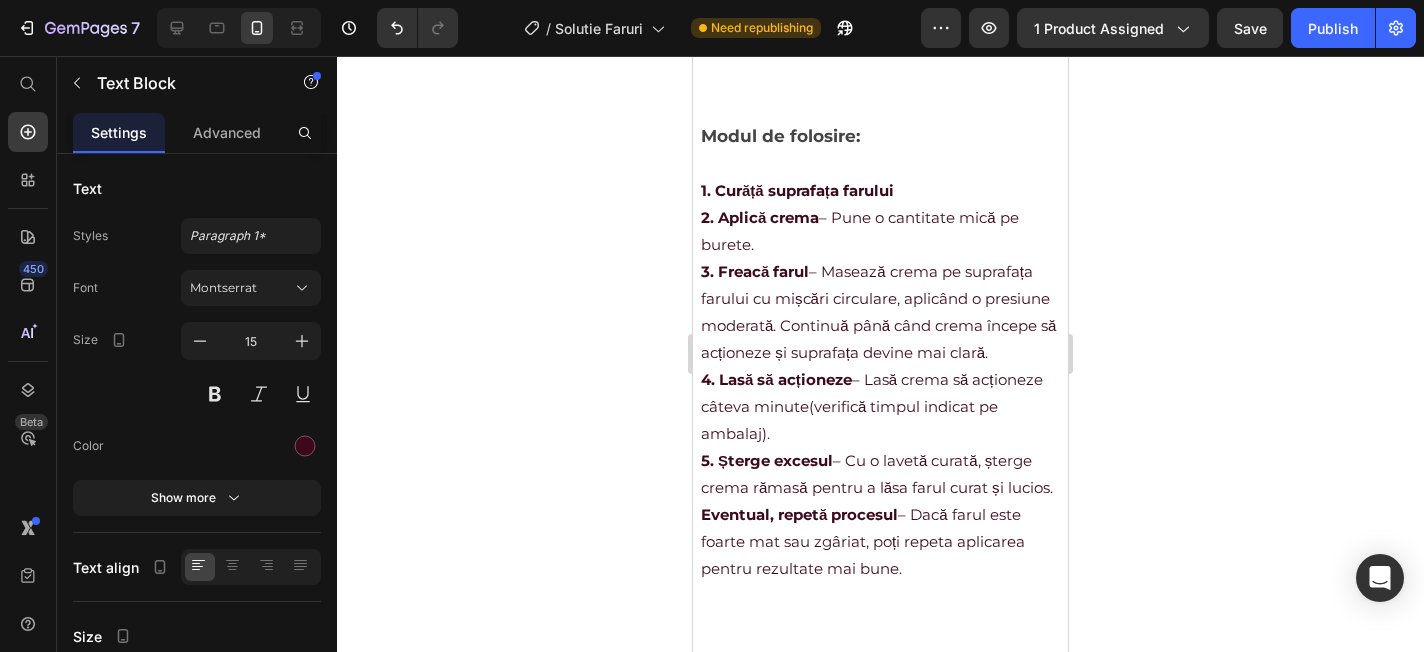 click on "4. Lasă să acționeze" at bounding box center (776, 379) 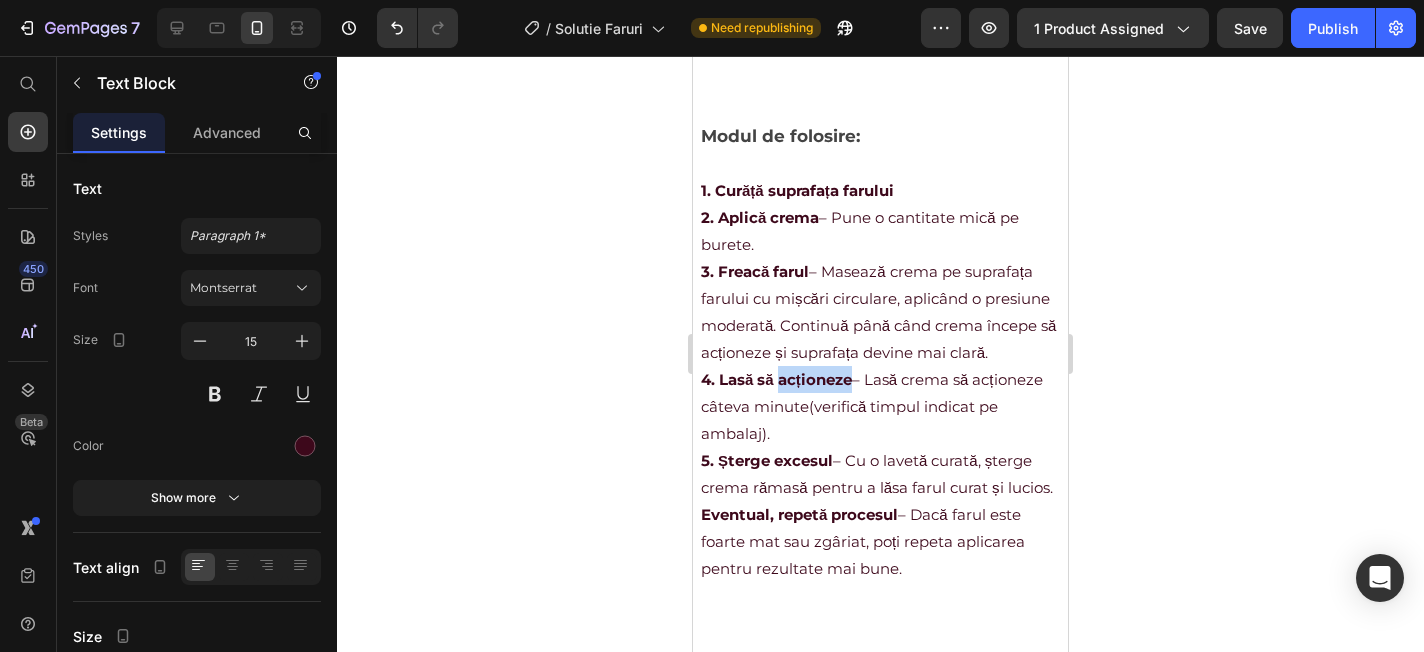 click on "4. Lasă să acționeze" at bounding box center [776, 379] 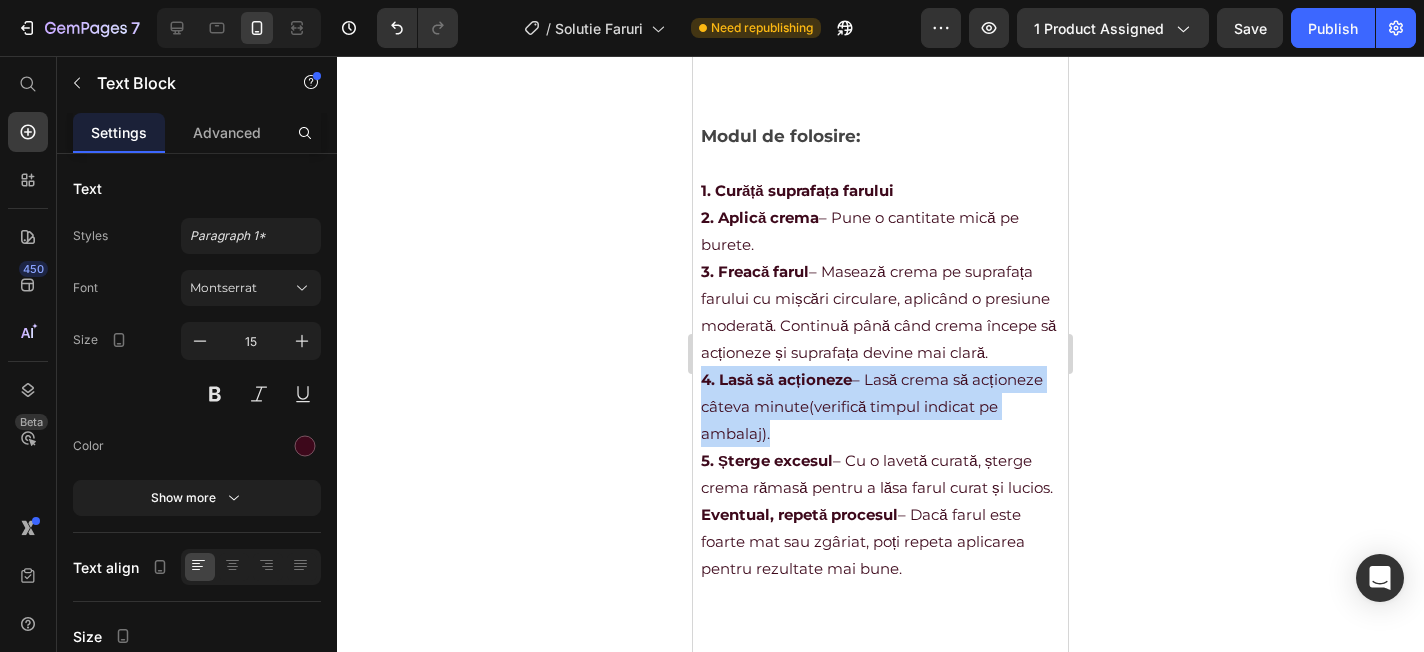 click on "4. Lasă să acționeze" at bounding box center (776, 379) 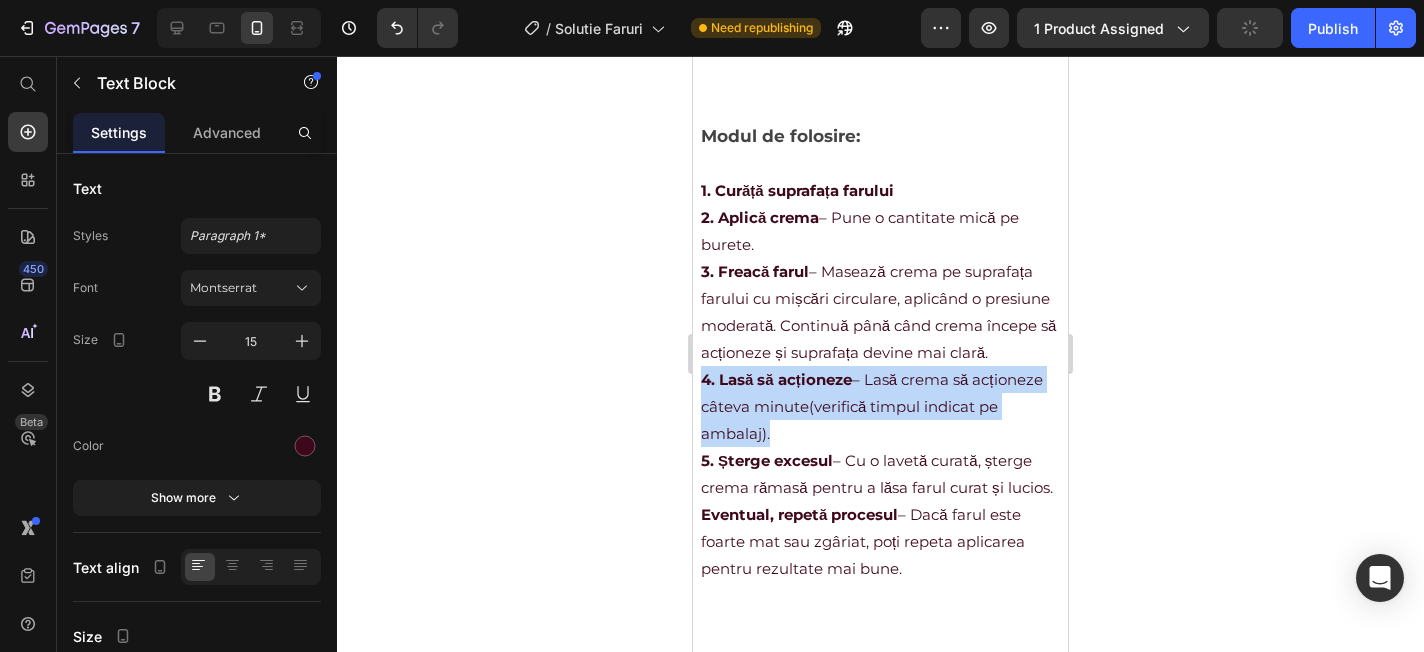 click on "4. Lasă să acționeze" at bounding box center (776, 379) 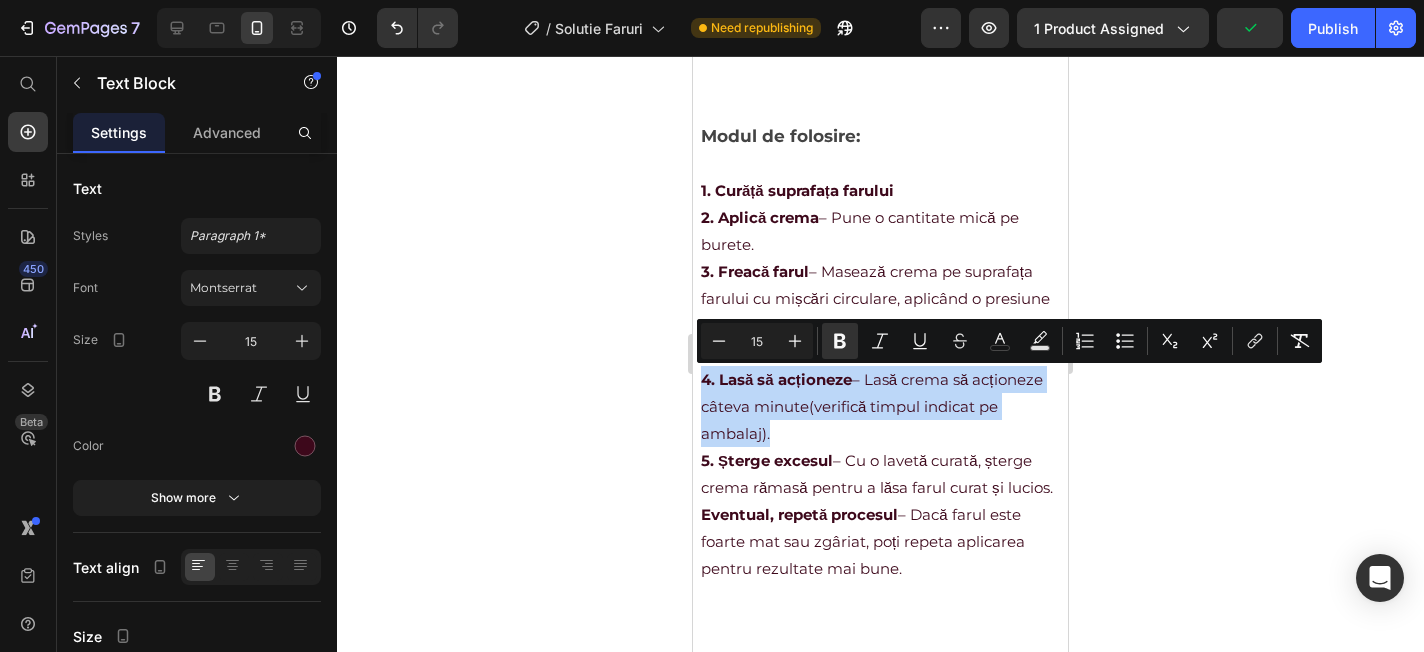 scroll, scrollTop: 3519, scrollLeft: 0, axis: vertical 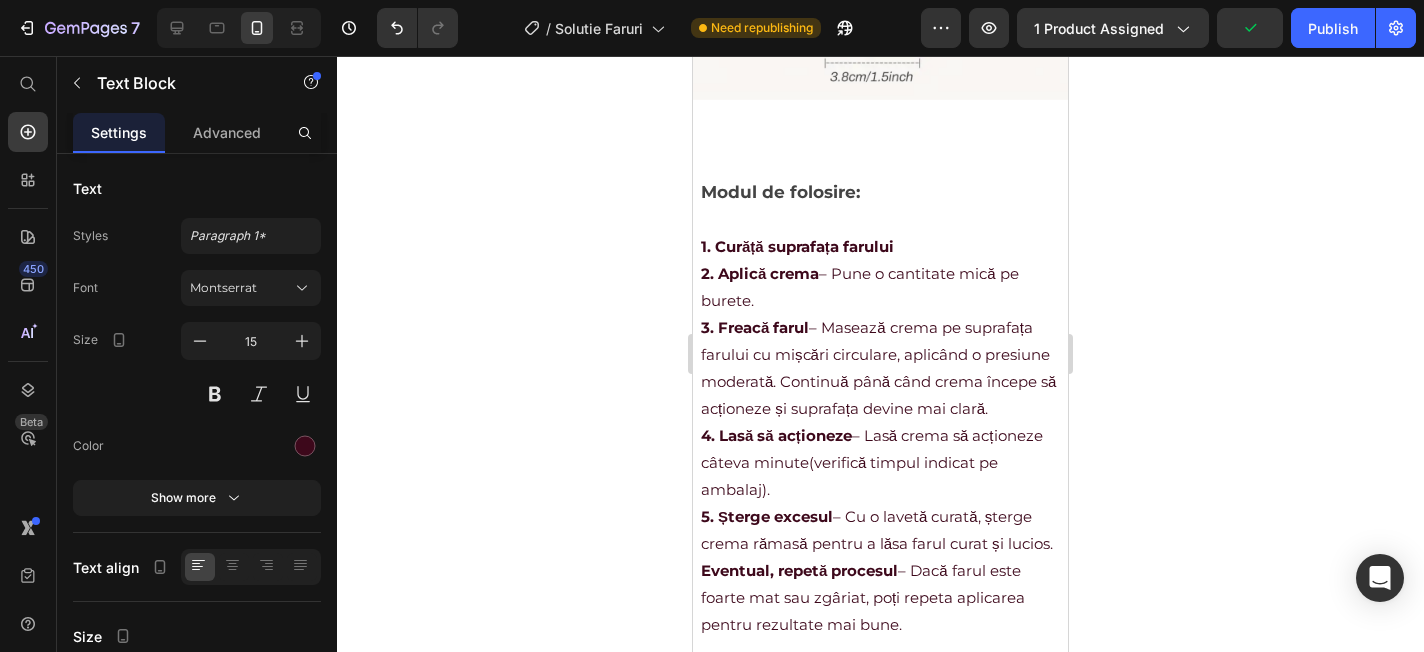 click on "2. Aplică crema  – Pune o cantitate mică pe burete." at bounding box center (880, 287) 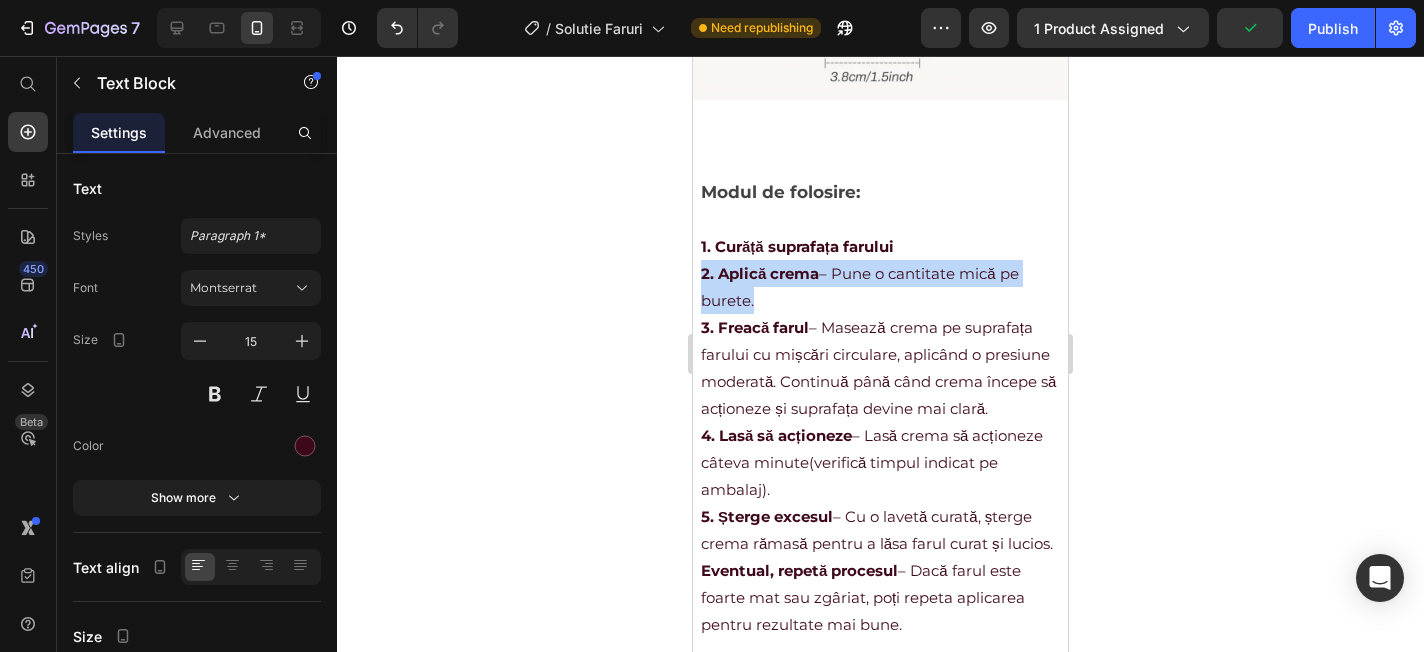 click on "2. Aplică crema  – Pune o cantitate mică pe burete." at bounding box center (880, 287) 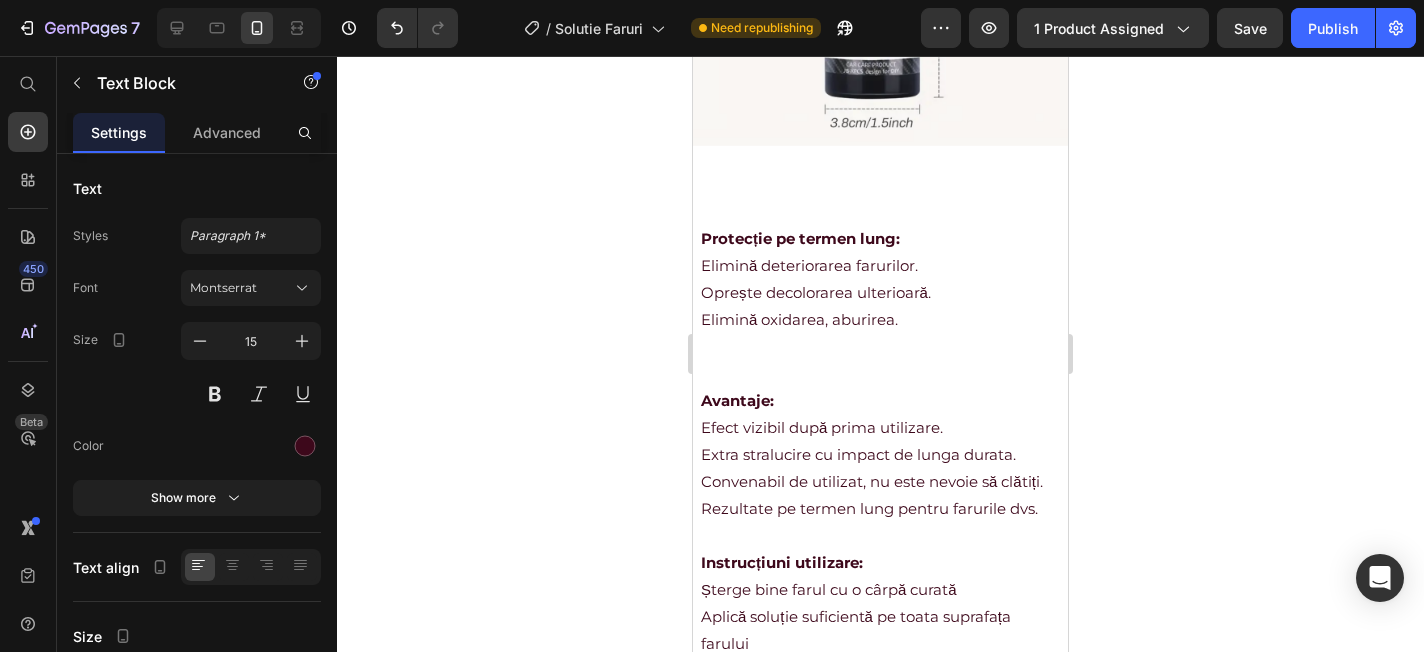 scroll, scrollTop: 3507, scrollLeft: 0, axis: vertical 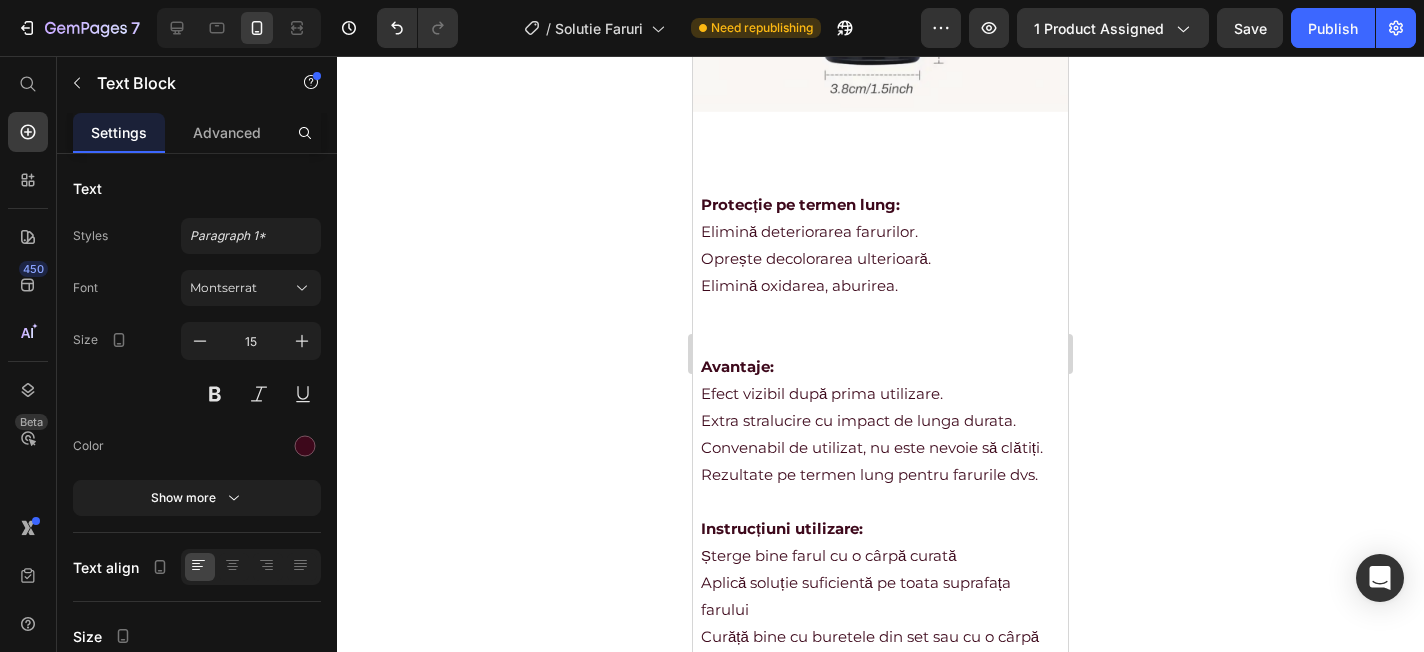 click on "Protecție pe termen lung:" at bounding box center [880, 204] 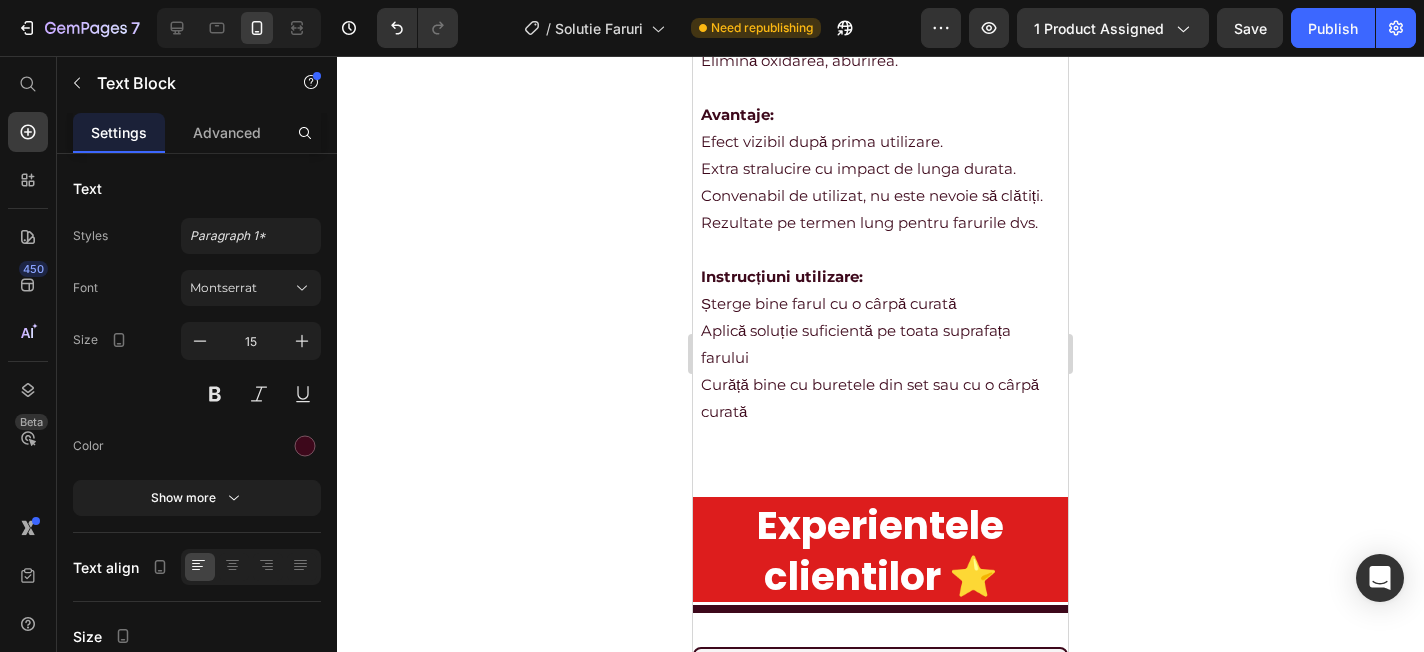 scroll, scrollTop: 3735, scrollLeft: 0, axis: vertical 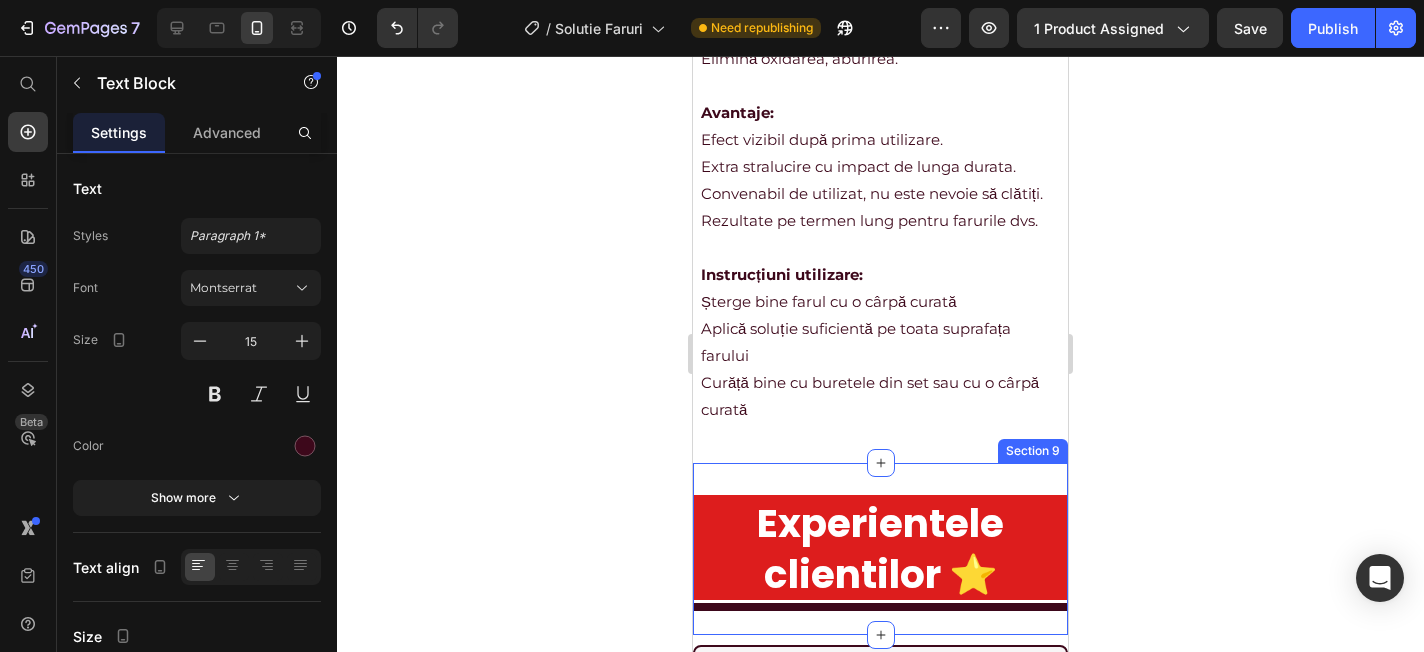 click on "Experientele clientilor ⭐️ Heading Row Section 9" at bounding box center [880, 549] 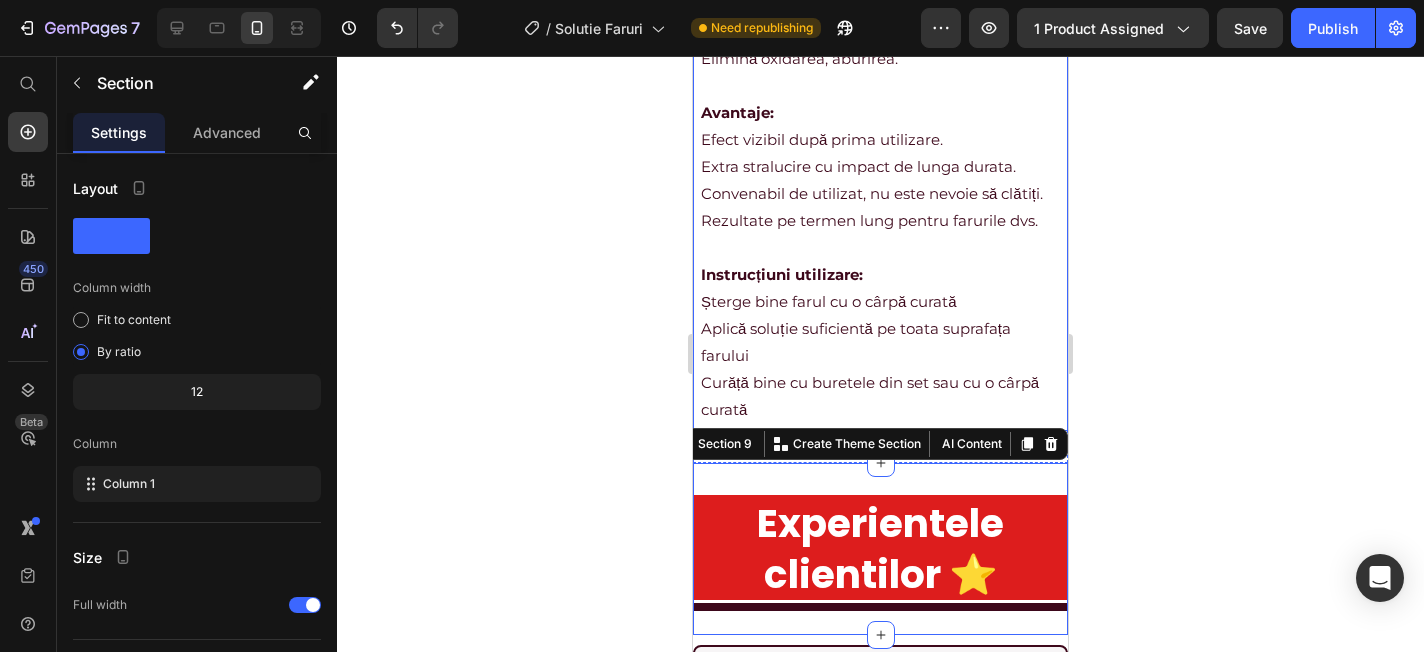 click on "Șterge bine farul cu o cârpă curată  Aplică soluție suficientă pe toata suprafața farului  Curăță bine cu buretele din set sau cu o cârpă curată" at bounding box center (880, 355) 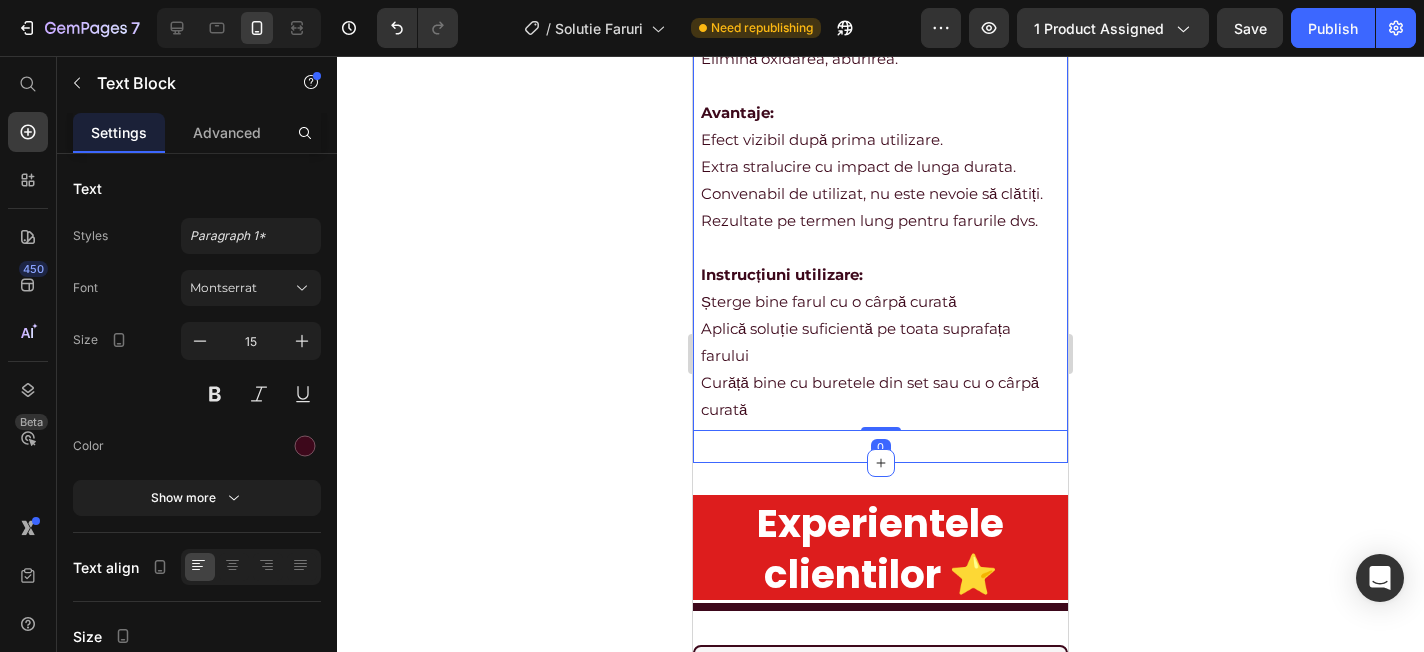 click on "Protecție pe termen lung:  Elimină deteriorarea farurilor.  Oprește decolorarea ulterioară.  Elimină oxidarea, aburirea. Avantaje:  Efect vizibil după prima utilizare.  Extra stralucire cu impact de lunga durata.  Convenabil de utilizat, nu este nevoie să clătiți.  Rezultate pe termen lung pentru farurile dvs. Instrucțiuni utilizare:  Șterge bine farul cu o cârpă curată  Aplică soluție suficientă pe toata suprafața farului  Curăță bine cu buretele din set sau cu o cârpă curată Text Block   0 Section 8" at bounding box center [880, 193] 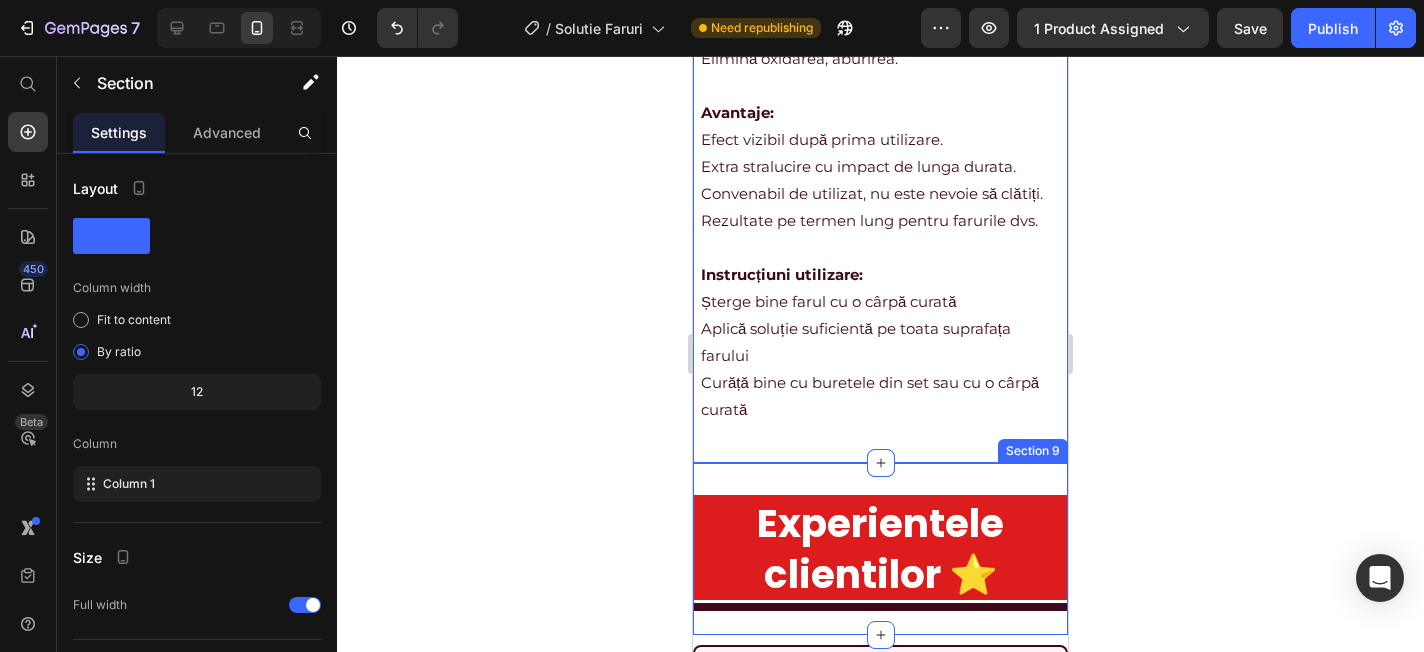 click on "Experientele clientilor ⭐️ Heading Row Section 9" at bounding box center (880, 549) 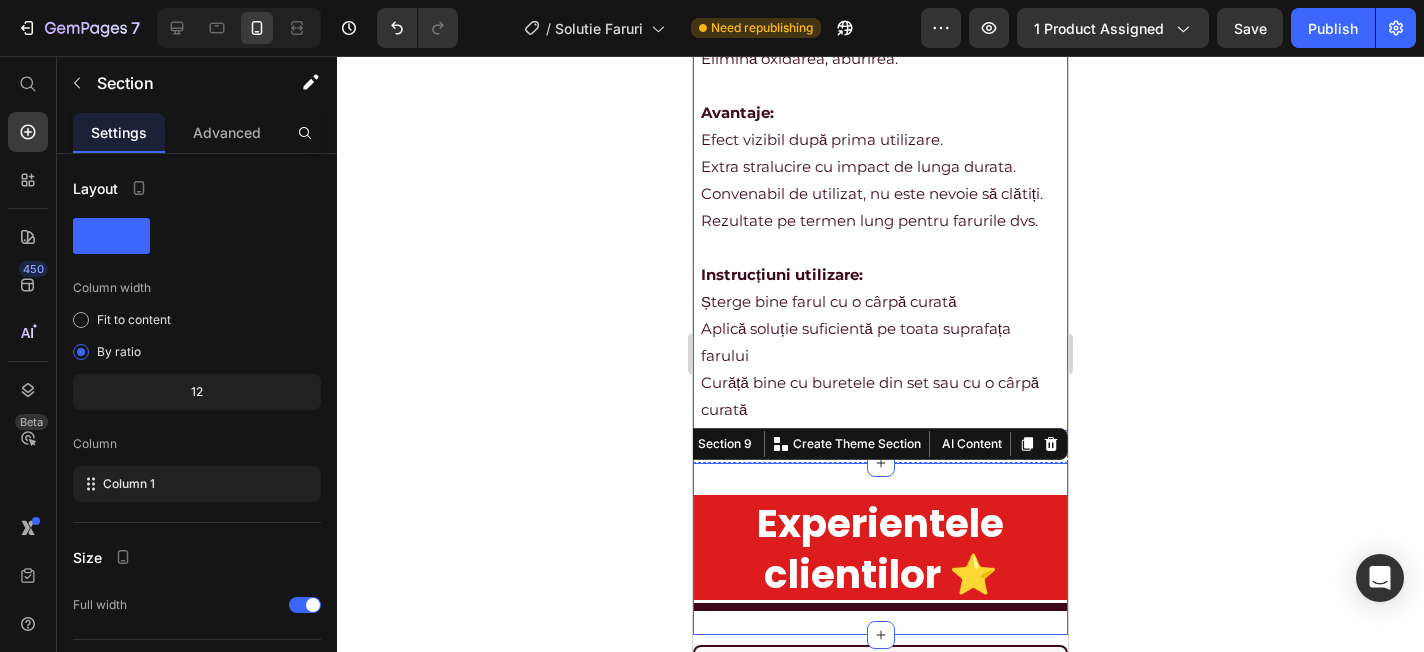 click on "Șterge bine farul cu o cârpă curată  Aplică soluție suficientă pe toata suprafața farului  Curăță bine cu buretele din set sau cu o cârpă curată" at bounding box center (880, 355) 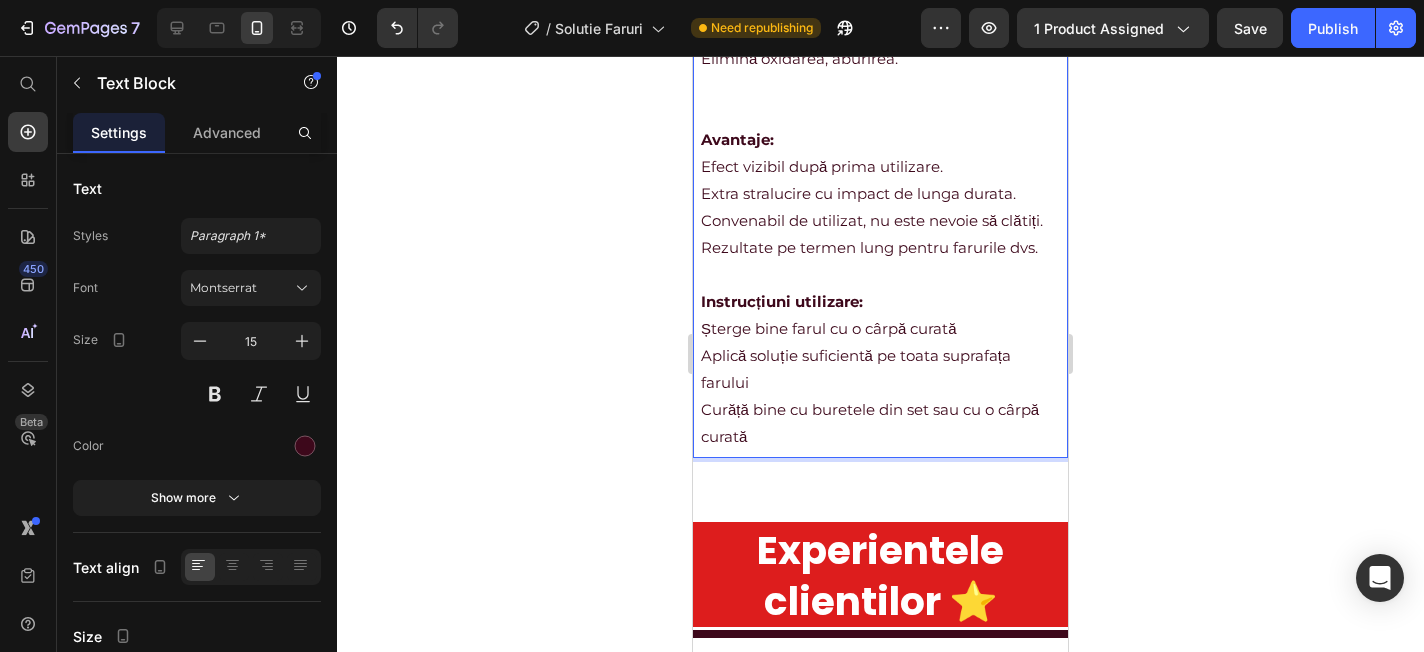 click on "Șterge bine farul cu o cârpă curată  Aplică soluție suficientă pe toata suprafața farului  Curăță bine cu buretele din set sau cu o cârpă curată" at bounding box center [880, 382] 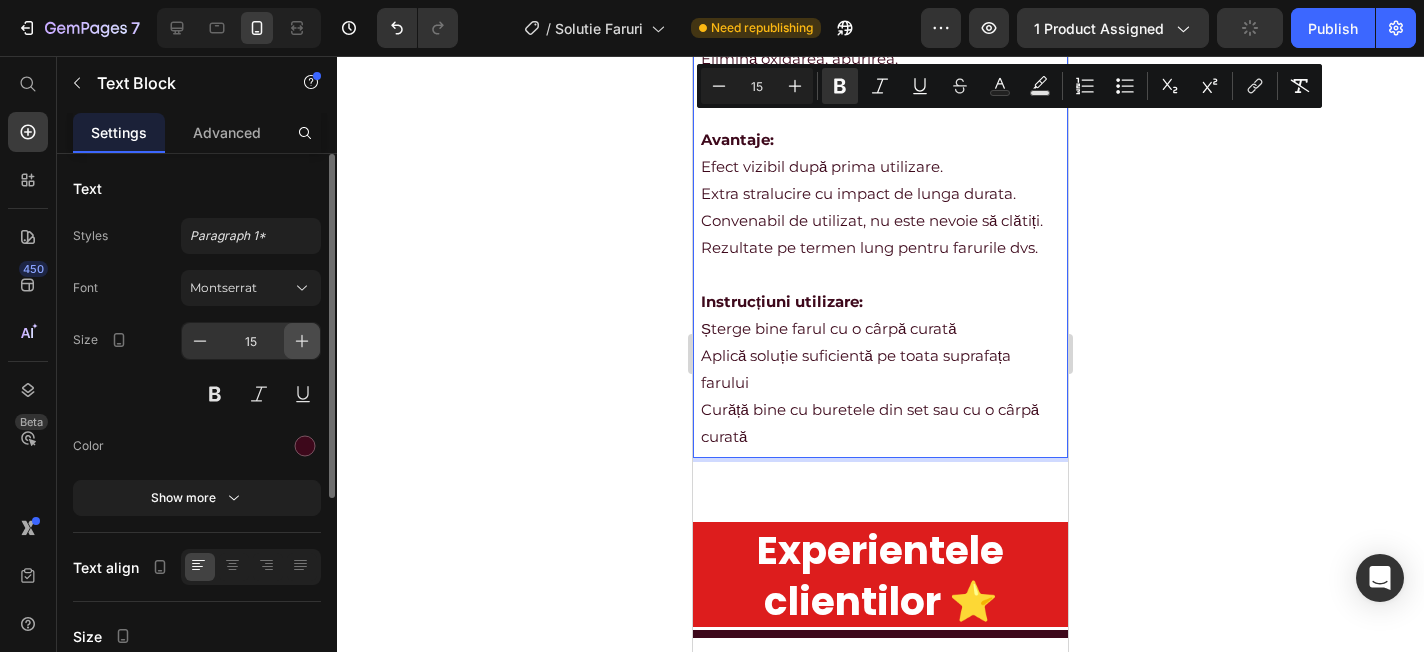 click at bounding box center [302, 341] 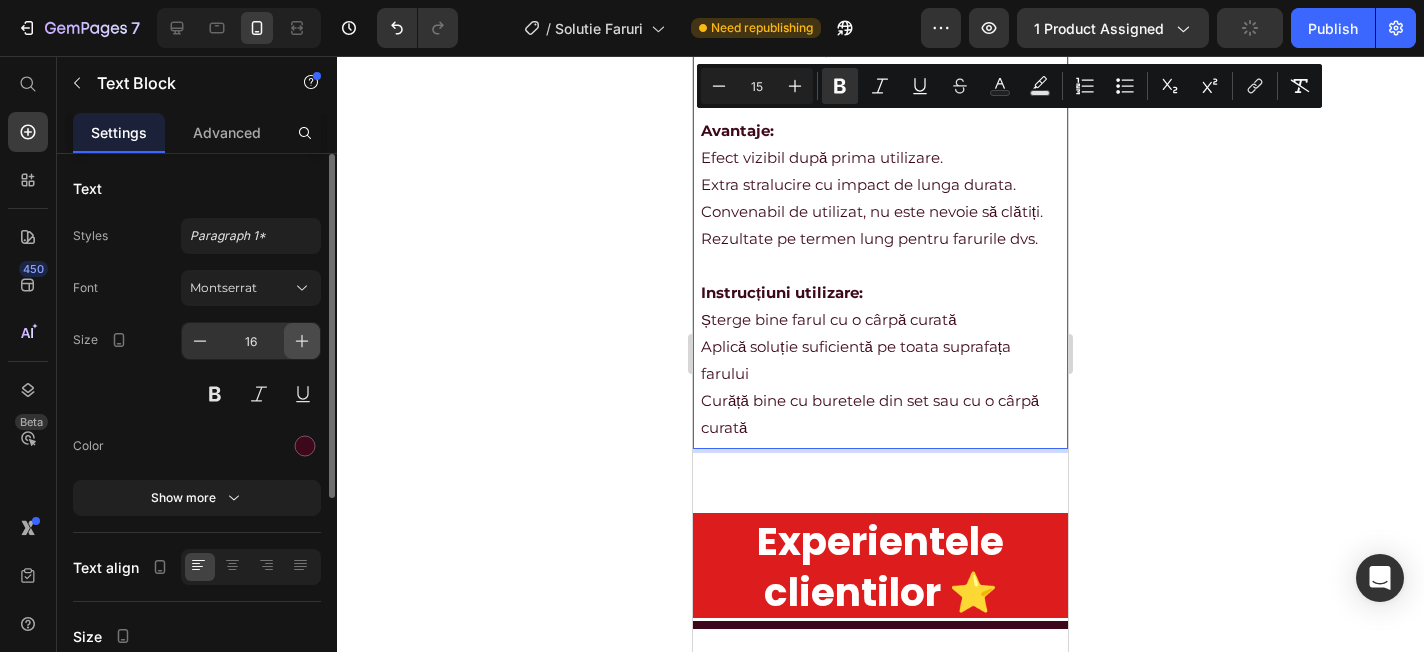 click at bounding box center (302, 341) 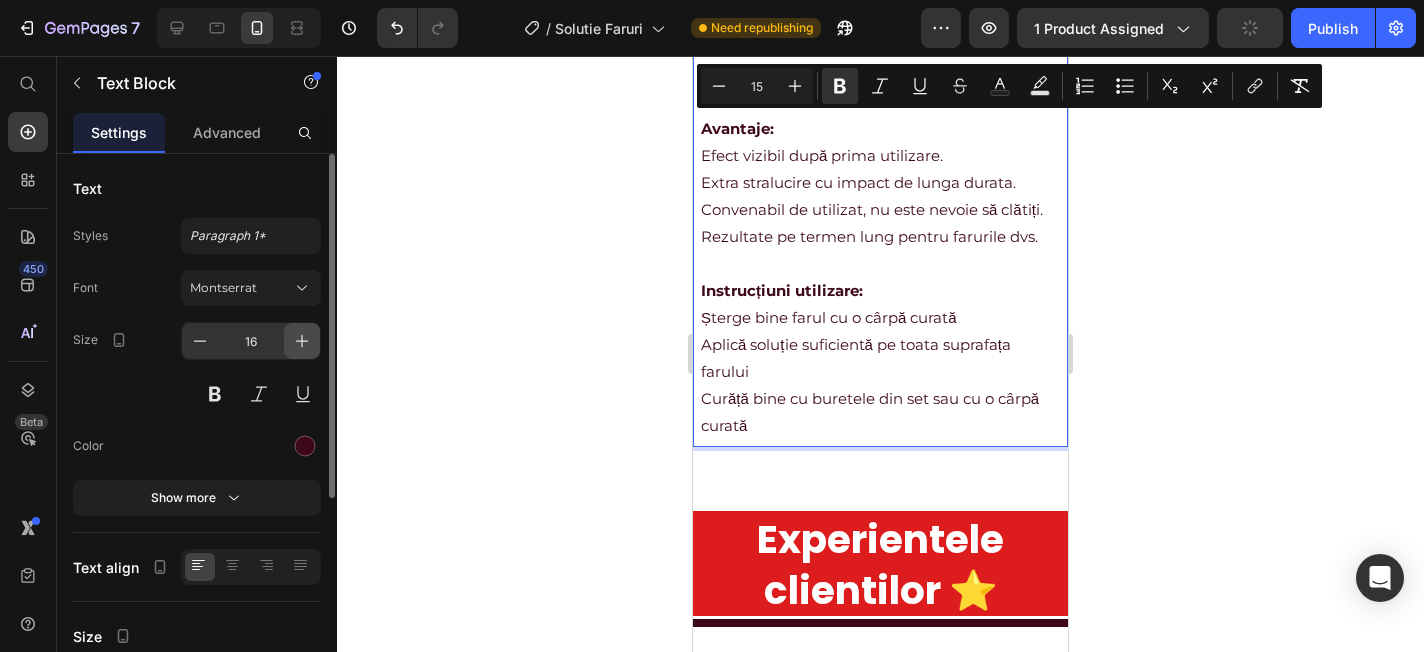 type on "17" 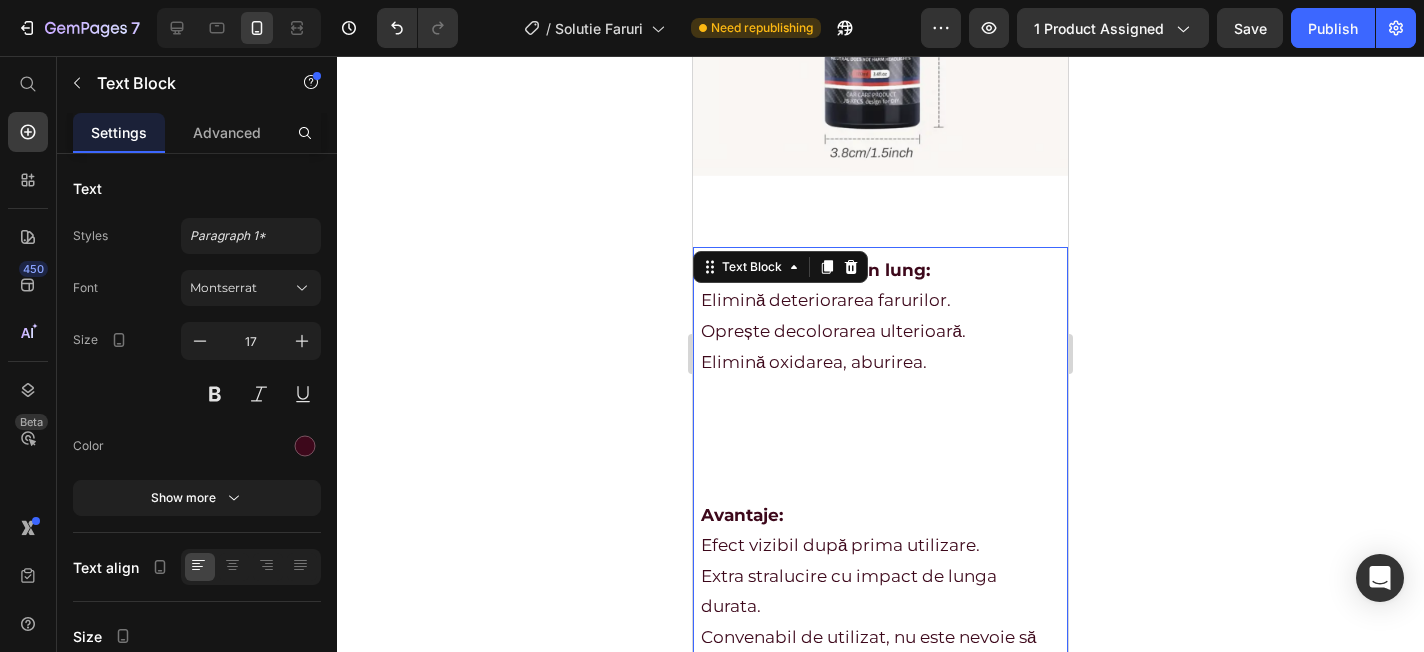 scroll, scrollTop: 3442, scrollLeft: 0, axis: vertical 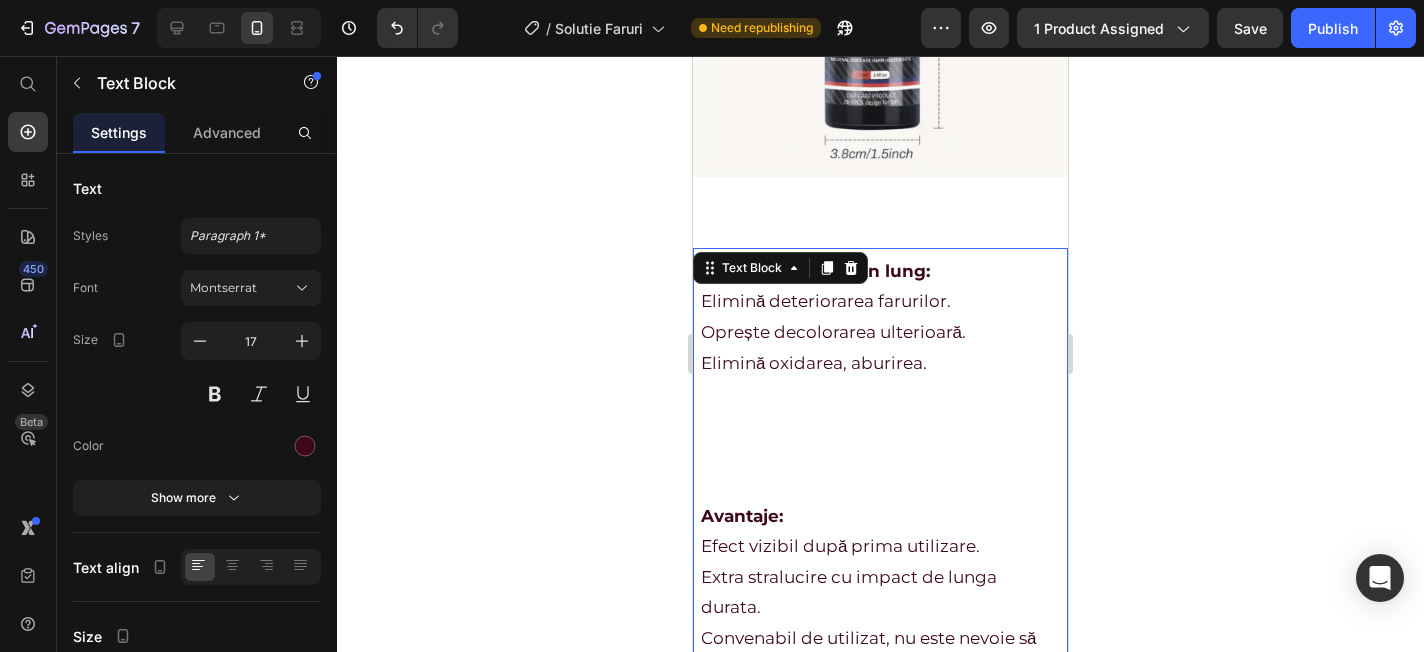 click on "Elimină deteriorarea farurilor.  Oprește decolorarea ulterioară.  Elimină oxidarea, aburirea." at bounding box center (880, 393) 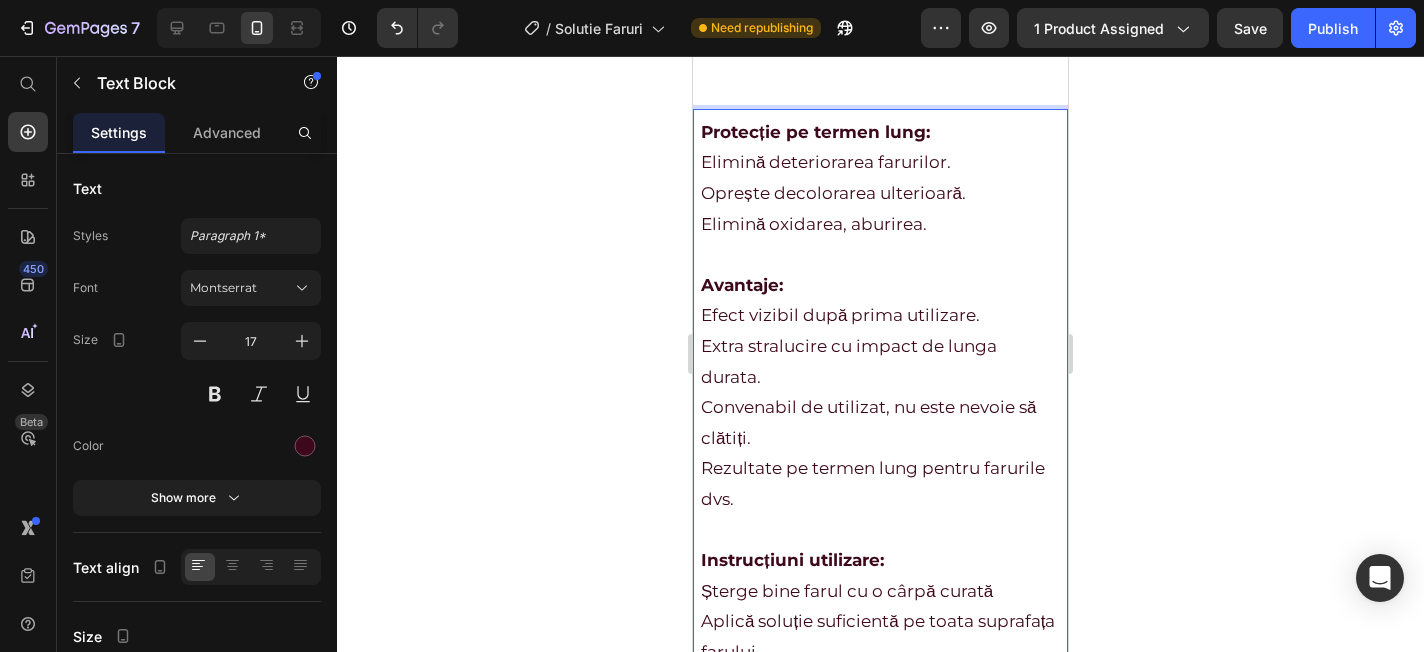 scroll, scrollTop: 3551, scrollLeft: 0, axis: vertical 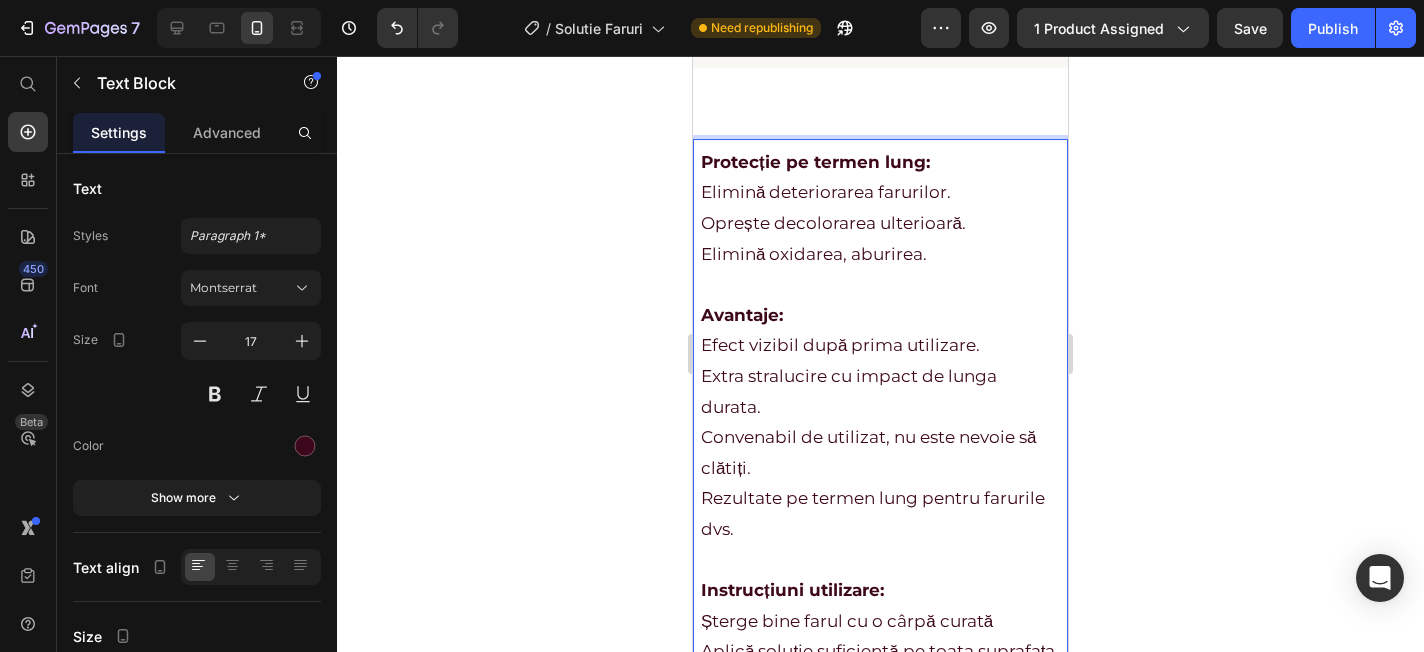 click on "Elimină deteriorarea farurilor.  Oprește decolorarea ulterioară.  Elimină oxidarea, aburirea." at bounding box center [880, 238] 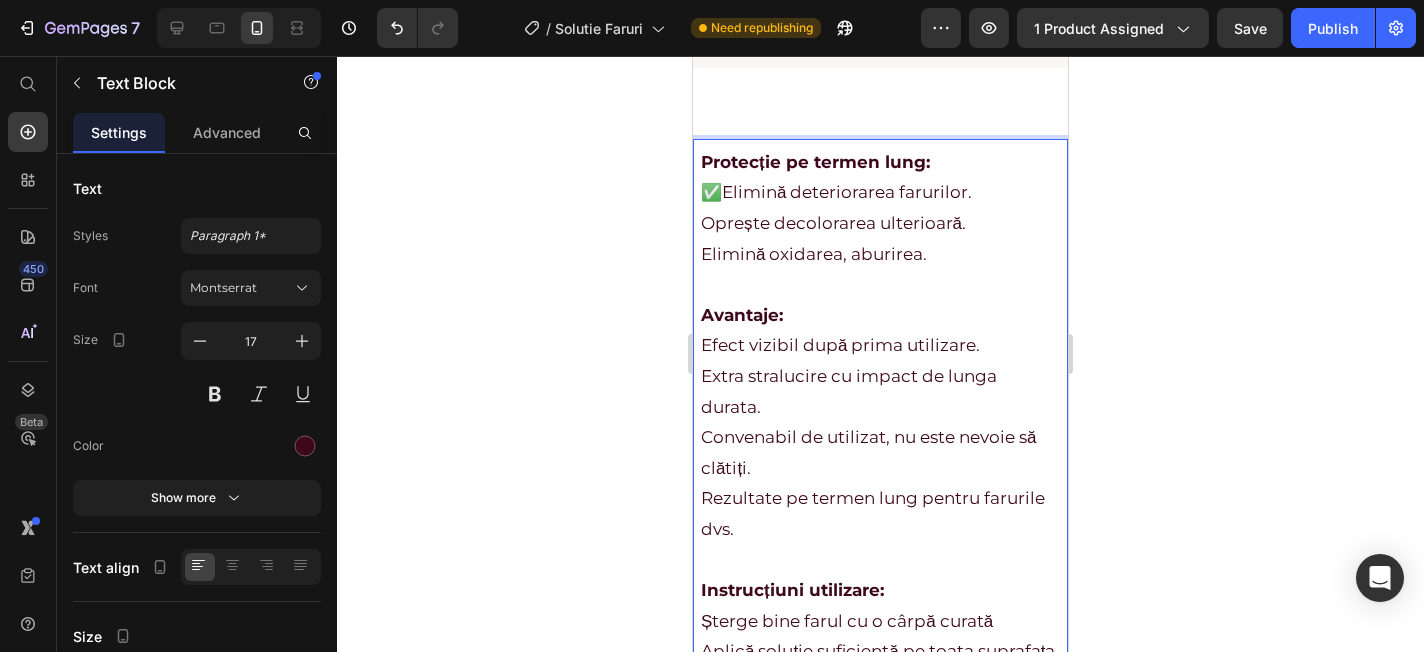 click on "✅Elimină deteriorarea farurilor.  Oprește decolorarea ulterioară.  Elimină oxidarea, aburirea." at bounding box center (880, 238) 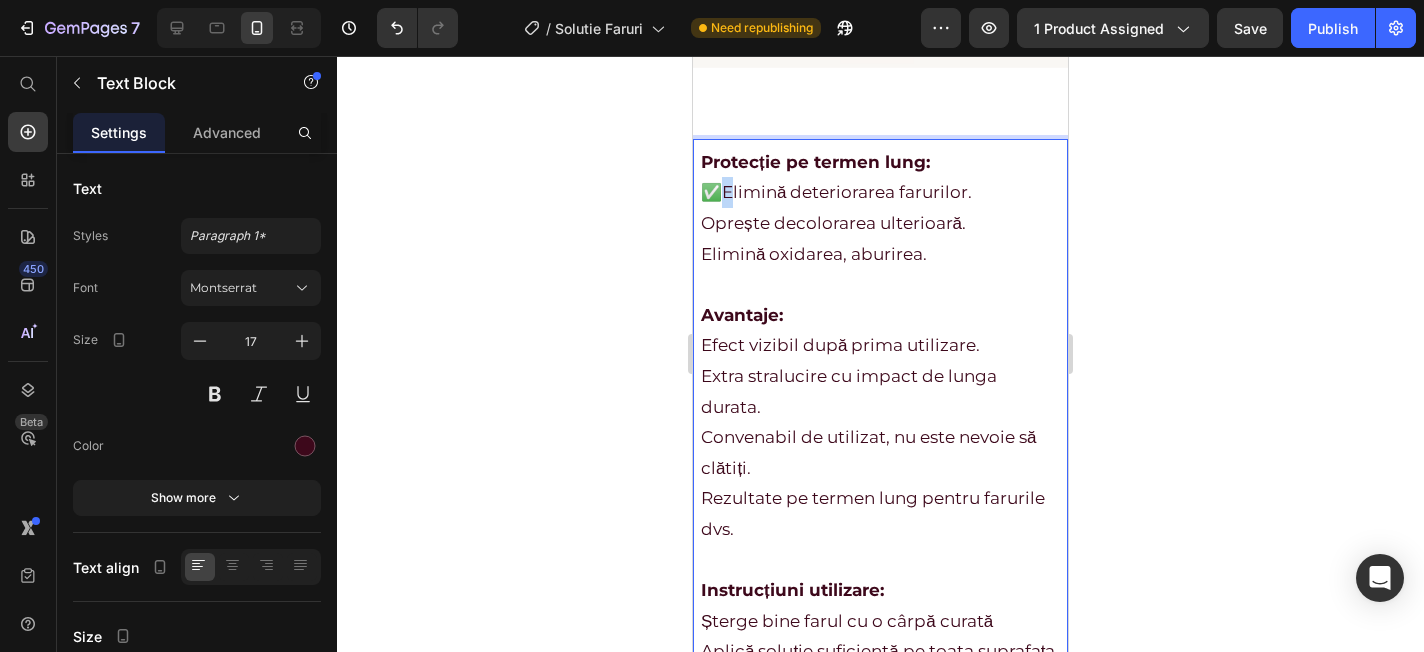click on "✅Elimină deteriorarea farurilor.  Oprește decolorarea ulterioară.  Elimină oxidarea, aburirea." at bounding box center (880, 238) 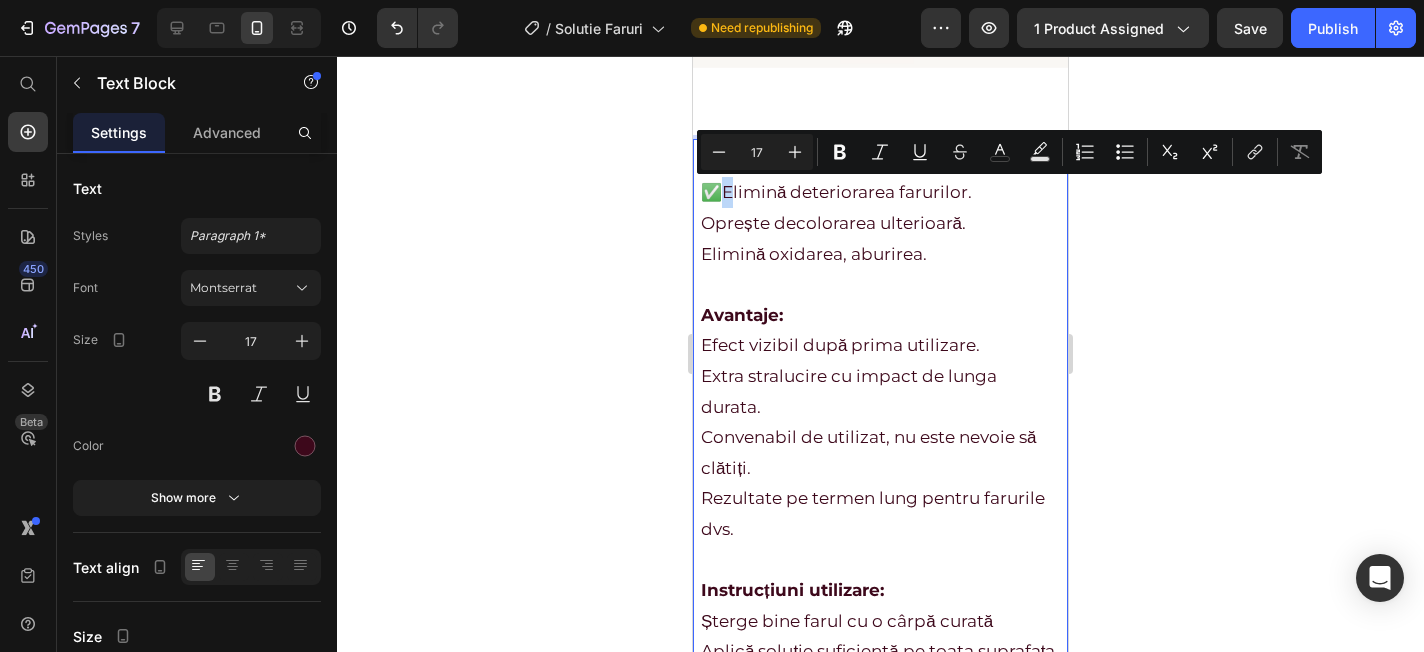 copy on "✅" 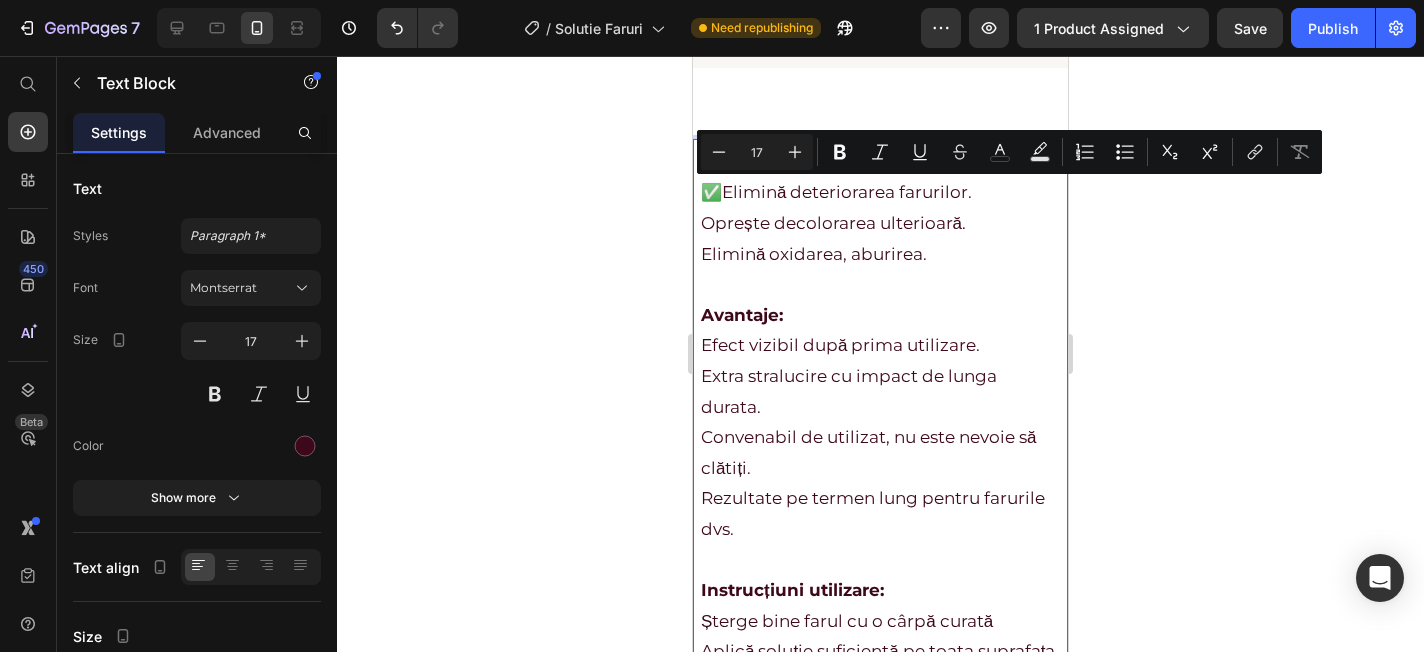 click on "✅Elimină deteriorarea farurilor.  Oprește decolorarea ulterioară.  Elimină oxidarea, aburirea." at bounding box center [880, 238] 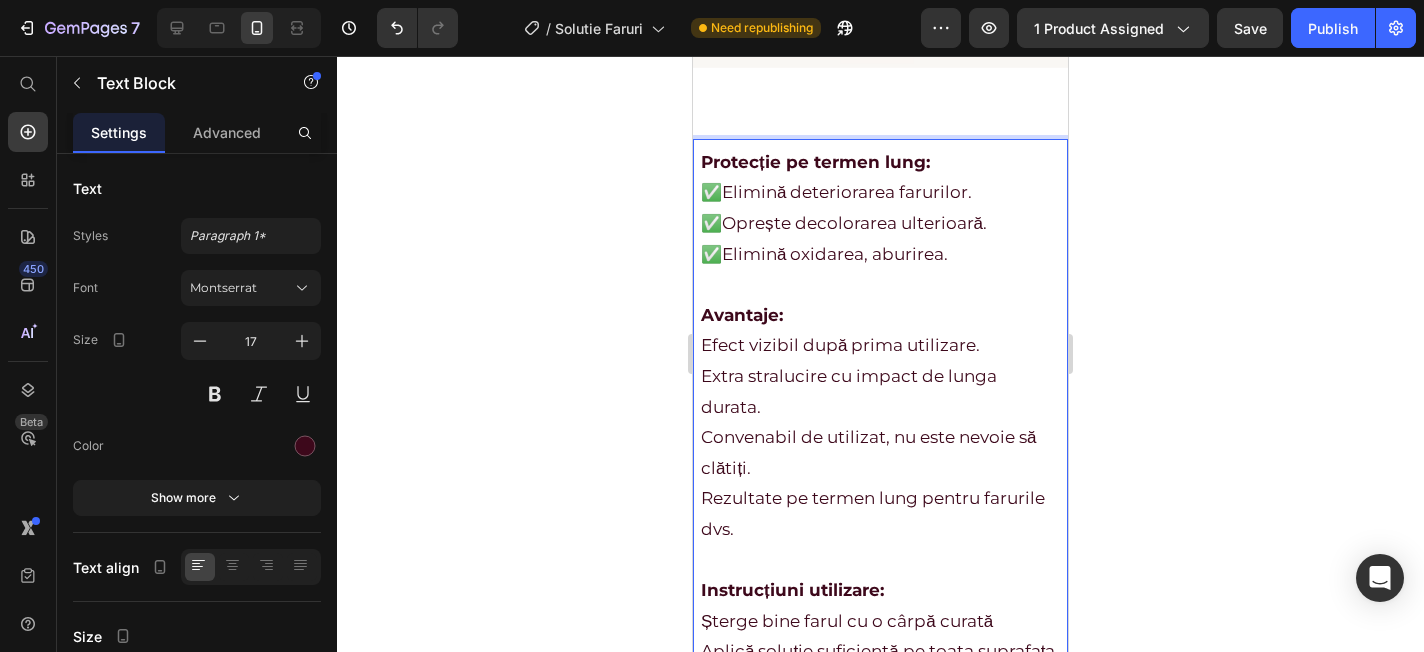 click on "Efect vizibil după prima utilizare.  Extra stralucire cu impact de lunga durata.  Convenabil de utilizat, nu este nevoie să clătiți.  Rezultate pe termen lung pentru farurile dvs. Instrucțiuni utilizare:" at bounding box center (880, 467) 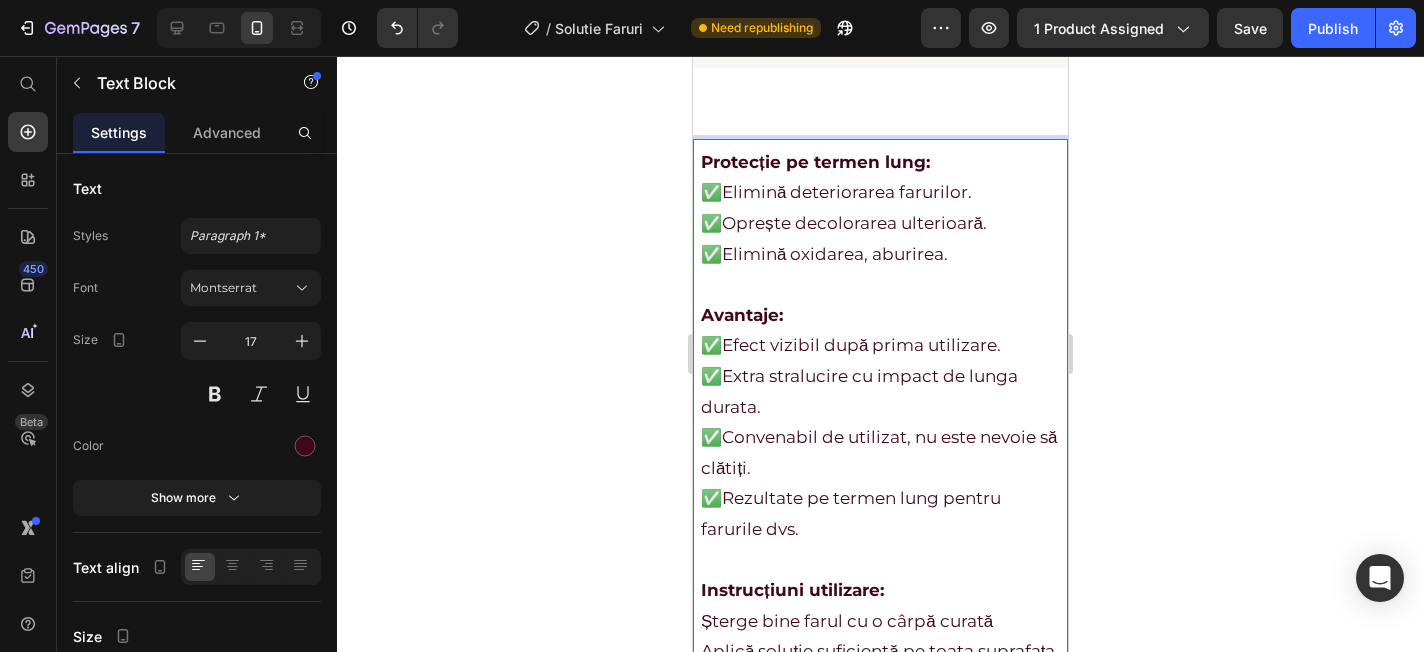 click on "✅Elimină deteriorarea farurilor.  ✅Oprește decolorarea ulterioară.  ✅Elimină oxidarea, aburirea." at bounding box center [880, 238] 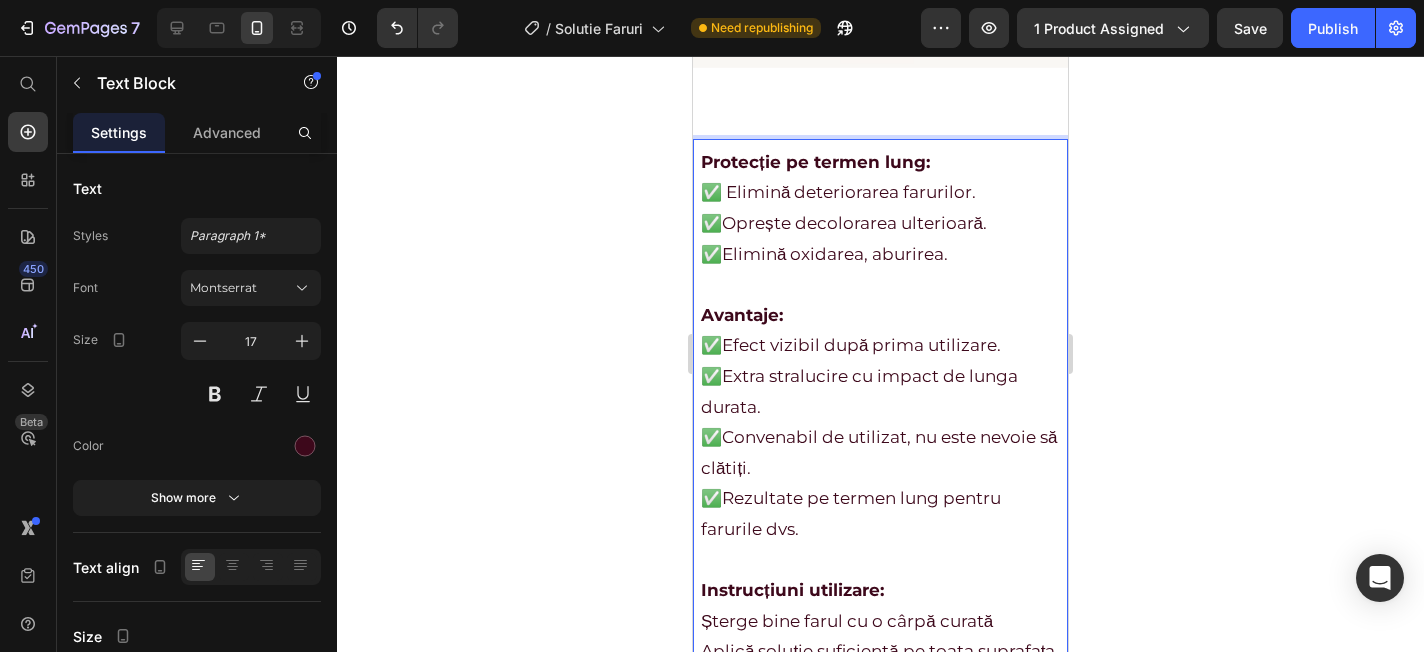 click on "✅ Elimină deteriorarea farurilor.  ✅Oprește decolorarea ulterioară.  ✅Elimină oxidarea, aburirea." at bounding box center [880, 238] 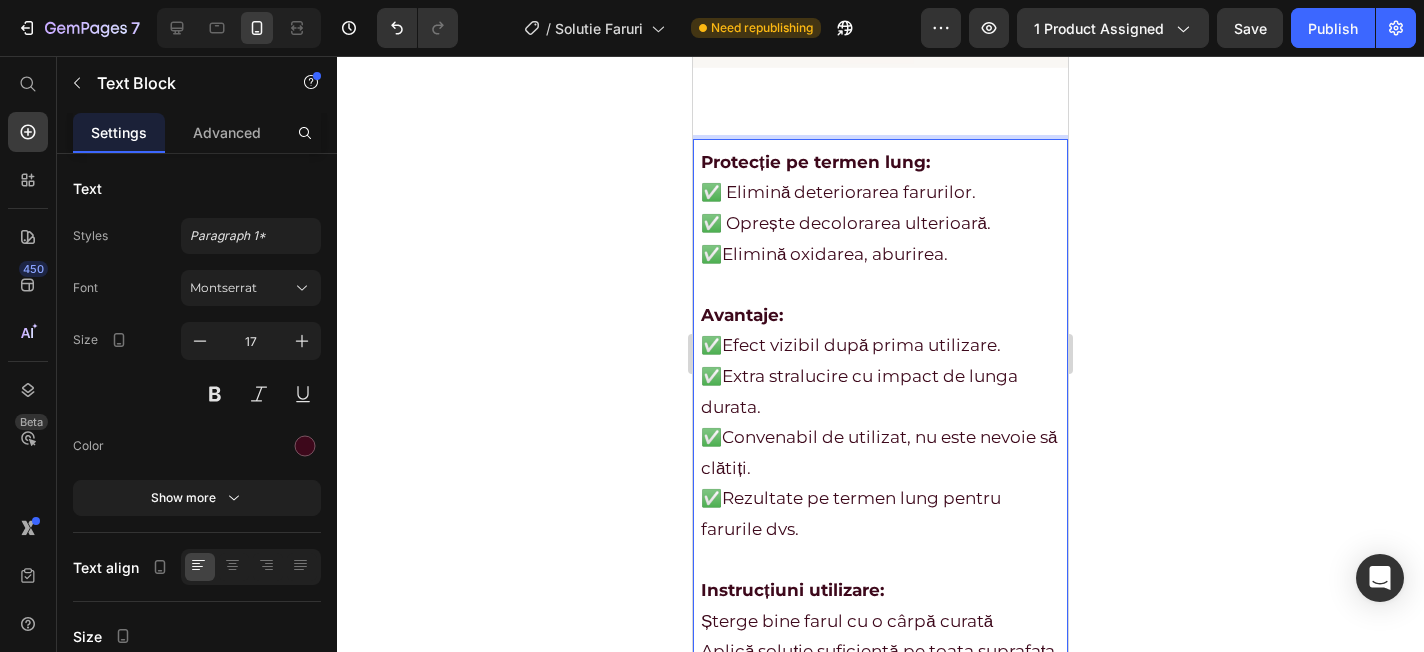 click on "✅ Elimină deteriorarea farurilor.  ✅ Oprește decolorarea ulterioară.  ✅Elimină oxidarea, aburirea." at bounding box center (880, 238) 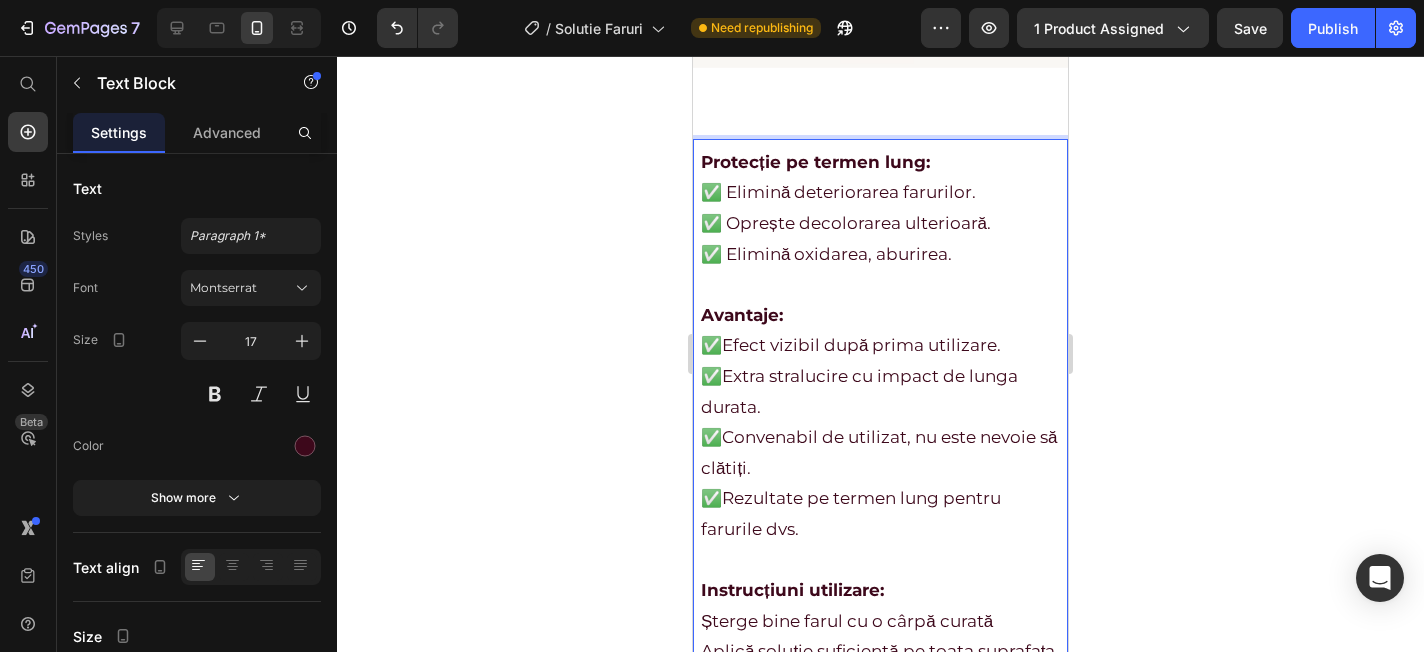 click on "✅Efect vizibil după prima utilizare.  ✅Extra stralucire cu impact de lunga durata.  ✅Convenabil de utilizat, nu este nevoie să clătiți.  ✅Rezultate pe termen lung pentru farurile dvs. Instrucțiuni utilizare:" at bounding box center (880, 467) 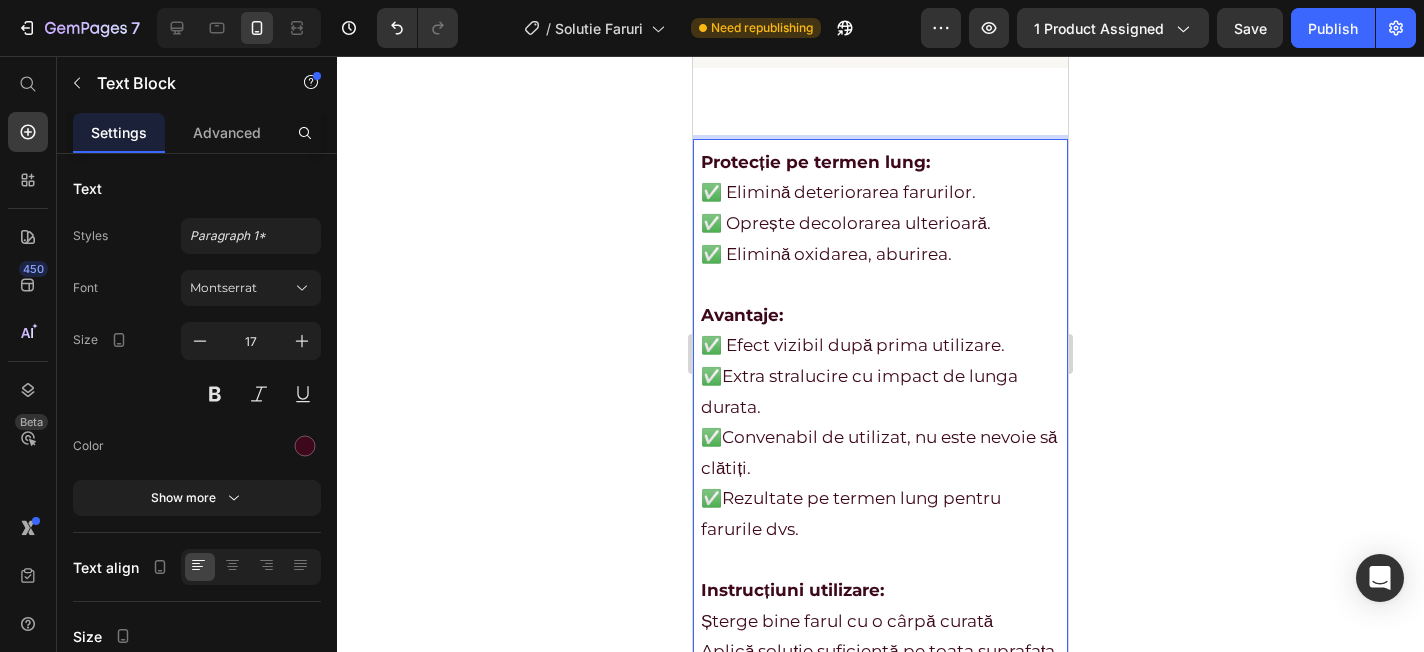 click on "✅ Efect vizibil după prima utilizare.  ✅Extra stralucire cu impact de lunga durata.  ✅Convenabil de utilizat, nu este nevoie să clătiți.  ✅Rezultate pe termen lung pentru farurile dvs. Instrucțiuni utilizare:" at bounding box center [880, 467] 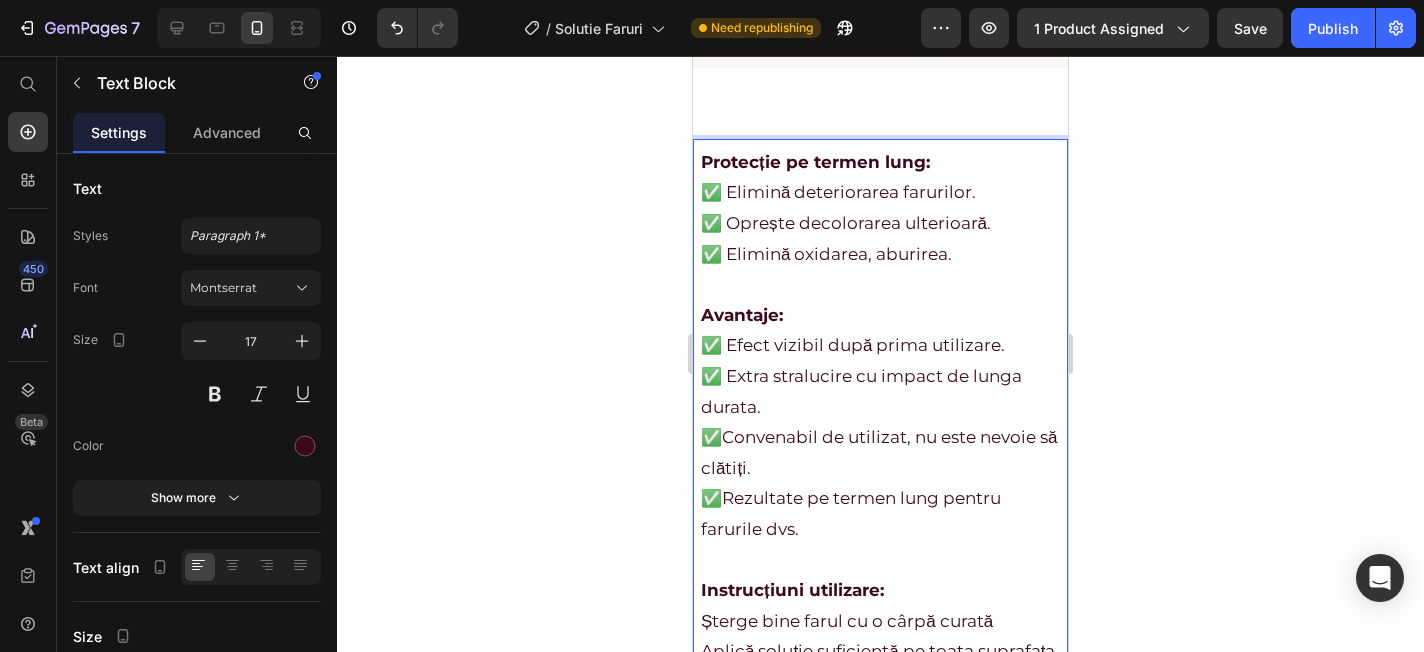 click on "✅ Efect vizibil după prima utilizare.  ✅ Extra stralucire cu impact de lunga durata.  ✅Convenabil de utilizat, nu este nevoie să clătiți.  ✅Rezultate pe termen lung pentru farurile dvs. Instrucțiuni utilizare:" at bounding box center [880, 467] 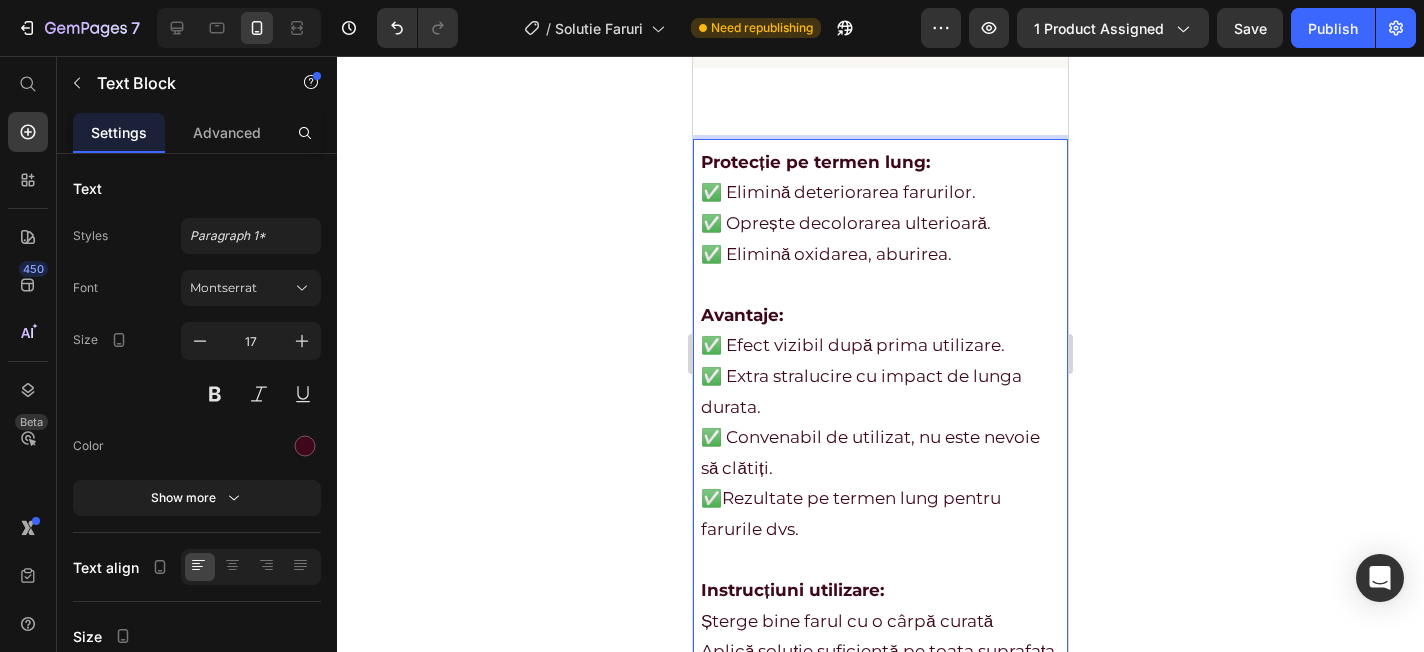 click on "✅ Efect vizibil după prima utilizare.  ✅ Extra stralucire cu impact de lunga durata.  ✅ Convenabil de utilizat, nu este nevoie să clătiți.  ✅Rezultate pe termen lung pentru farurile dvs. Instrucțiuni utilizare:" at bounding box center [880, 467] 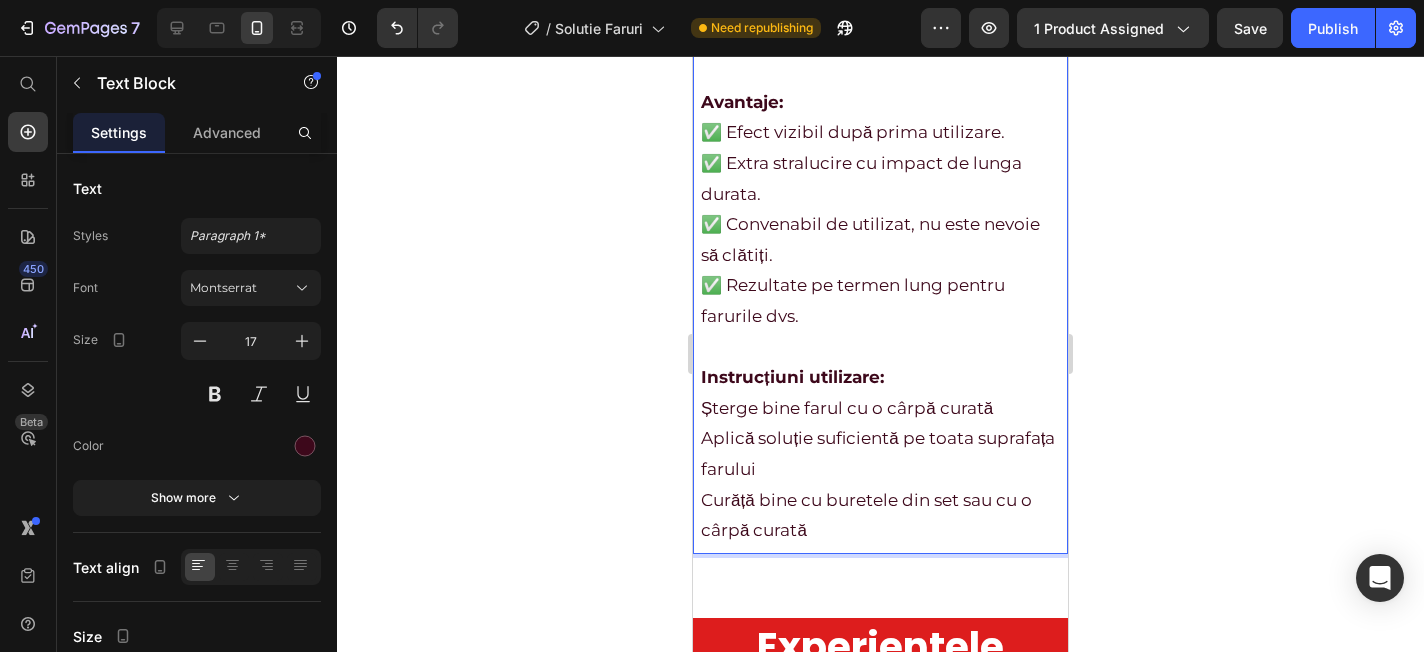 scroll, scrollTop: 3766, scrollLeft: 0, axis: vertical 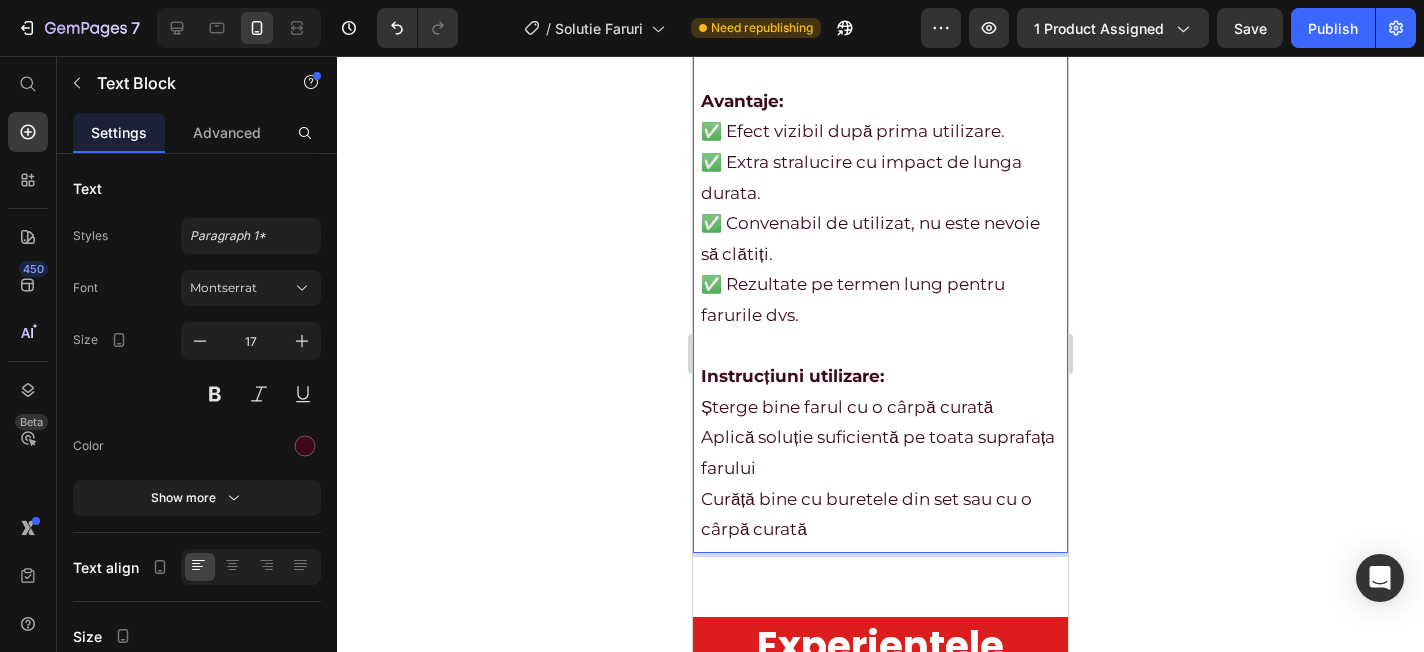 click on "Șterge bine farul cu o cârpă curată  Aplică soluție suficientă pe toata suprafața farului  Curăță bine cu buretele din set sau cu o cârpă curată" at bounding box center (880, 468) 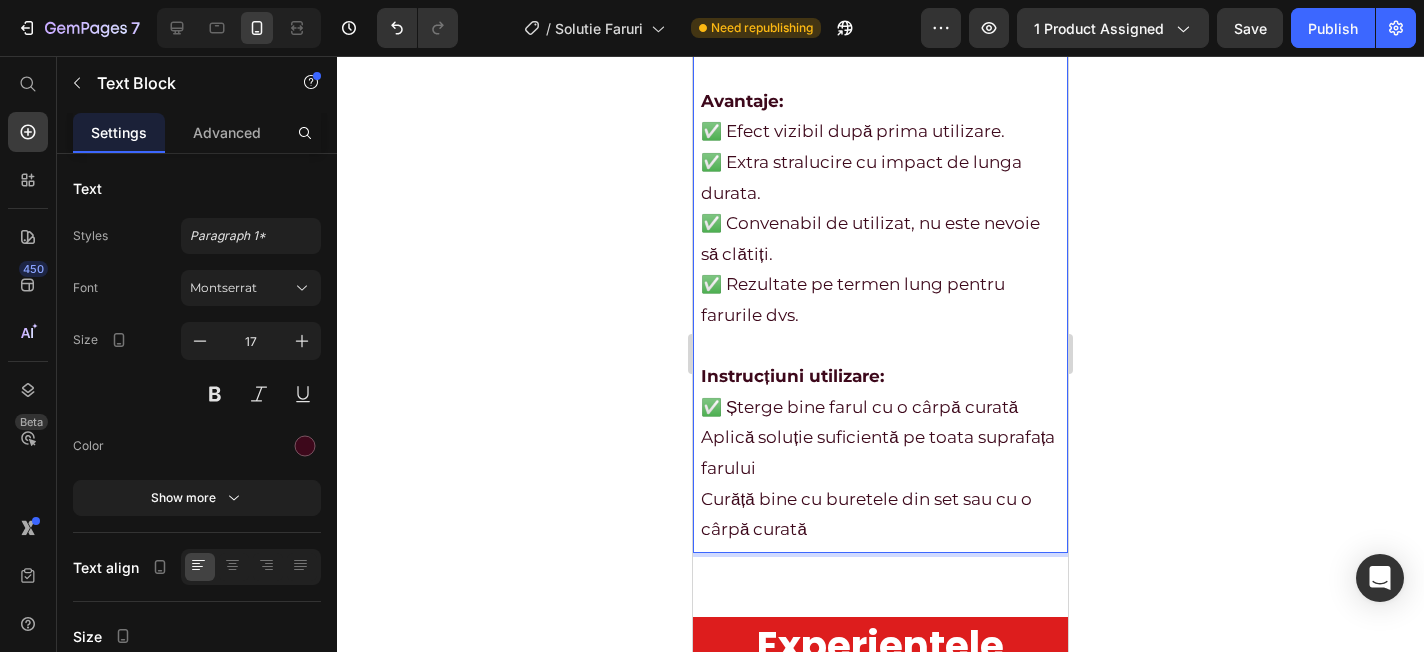 click on "✅ Șterge bine farul cu o cârpă curată  Aplică soluție suficientă pe toata suprafața farului  Curăță bine cu buretele din set sau cu o cârpă curată" at bounding box center [880, 468] 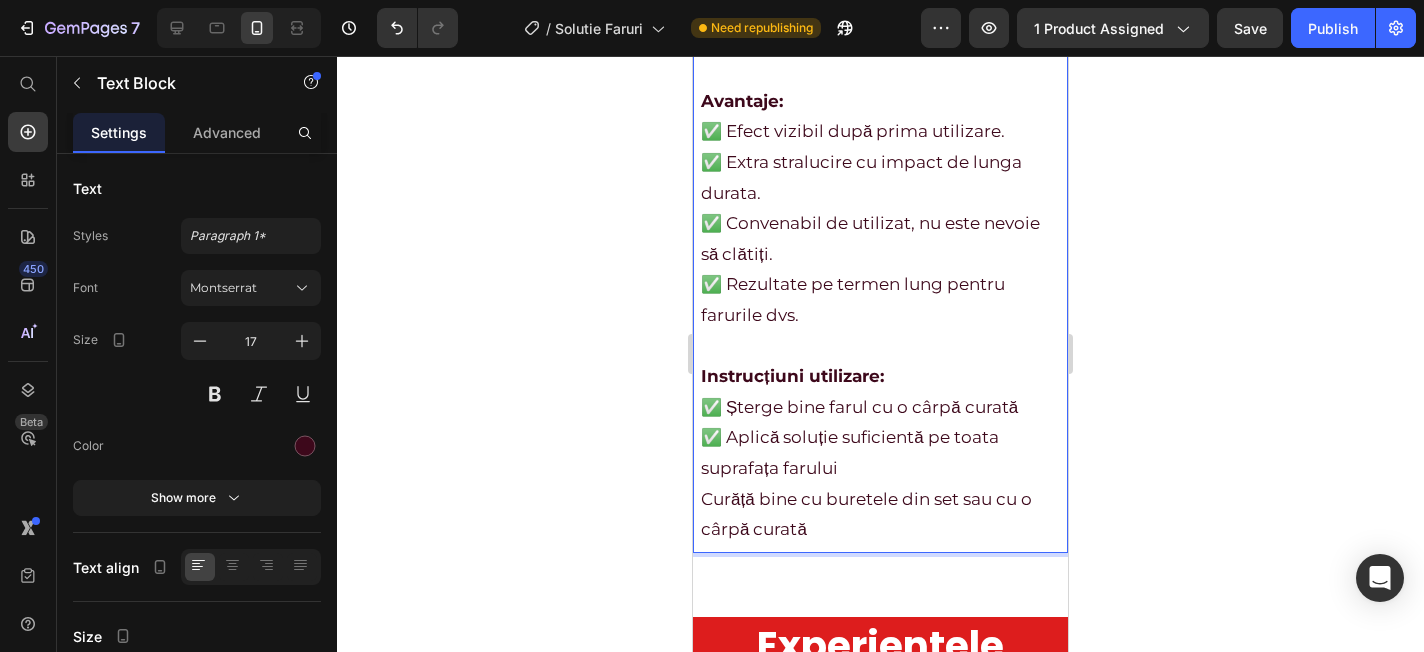 click on "✅ Șterge bine farul cu o cârpă curată  ✅ Aplică soluție suficientă pe toata suprafața farului  Curăță bine cu buretele din set sau cu o cârpă curată" at bounding box center (880, 468) 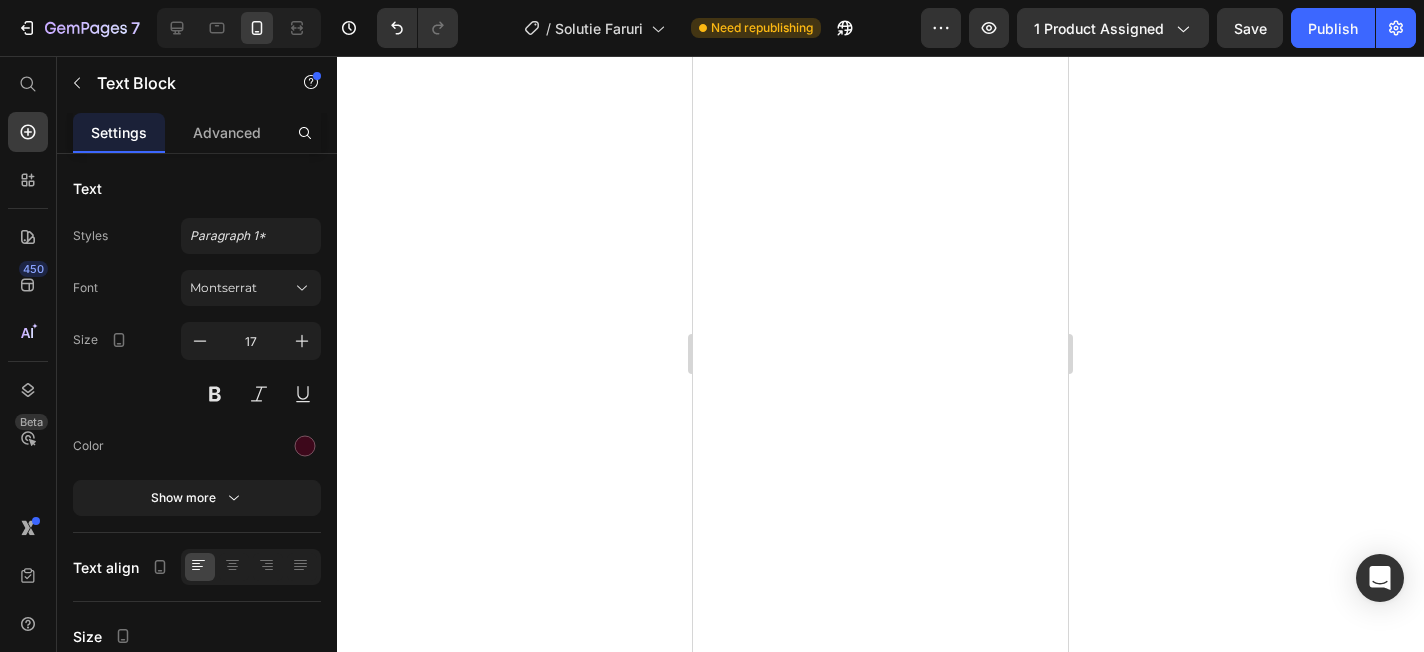 scroll, scrollTop: 0, scrollLeft: 0, axis: both 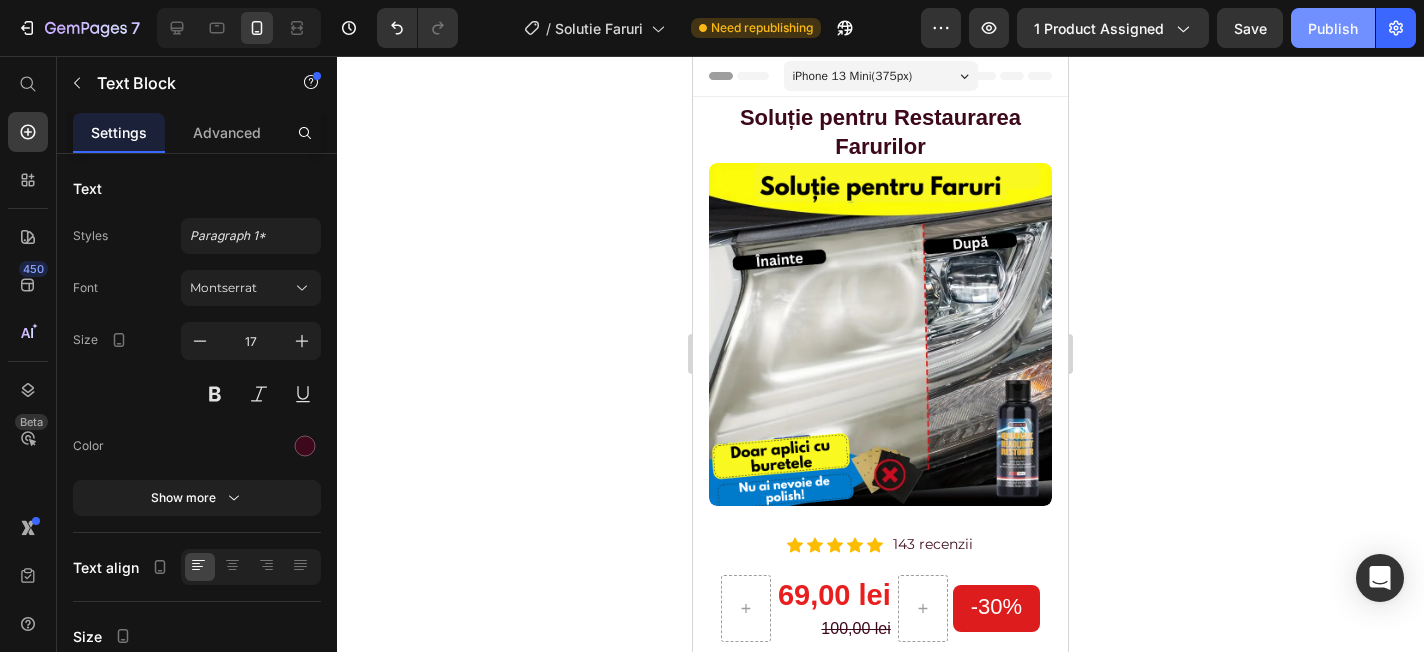 click on "Publish" at bounding box center (1333, 28) 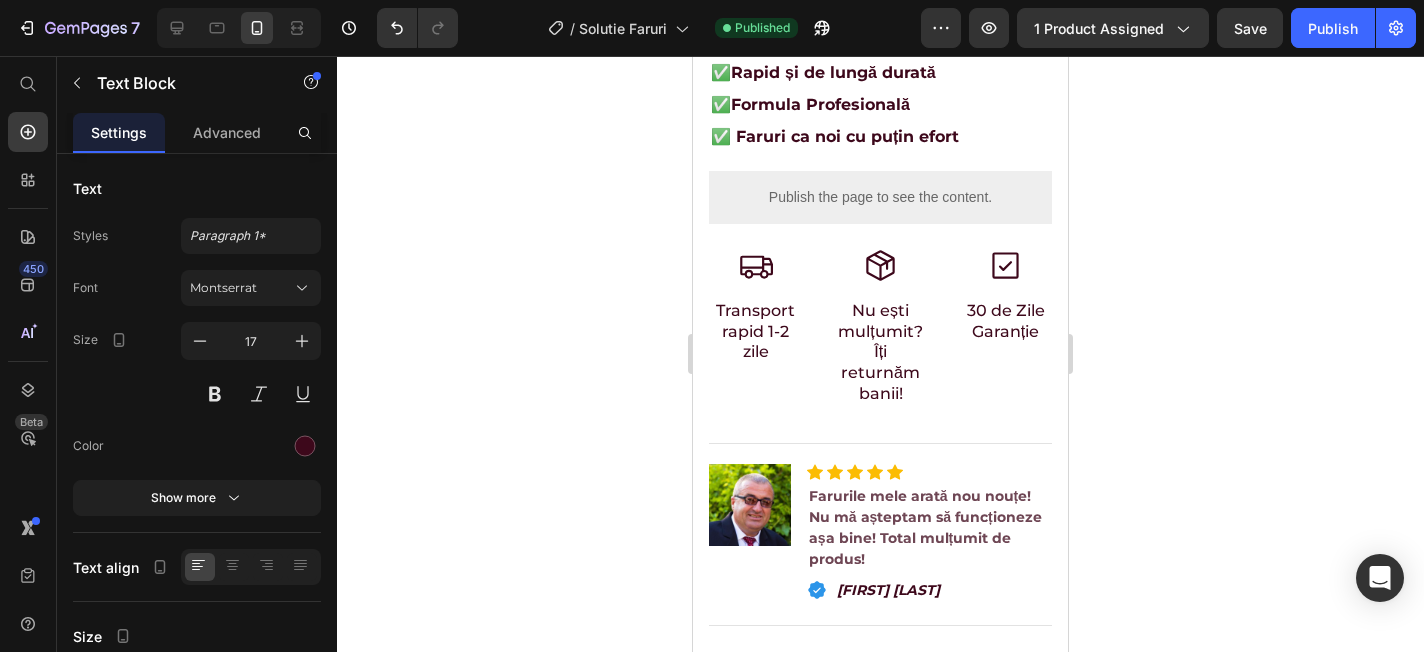 scroll, scrollTop: 0, scrollLeft: 0, axis: both 